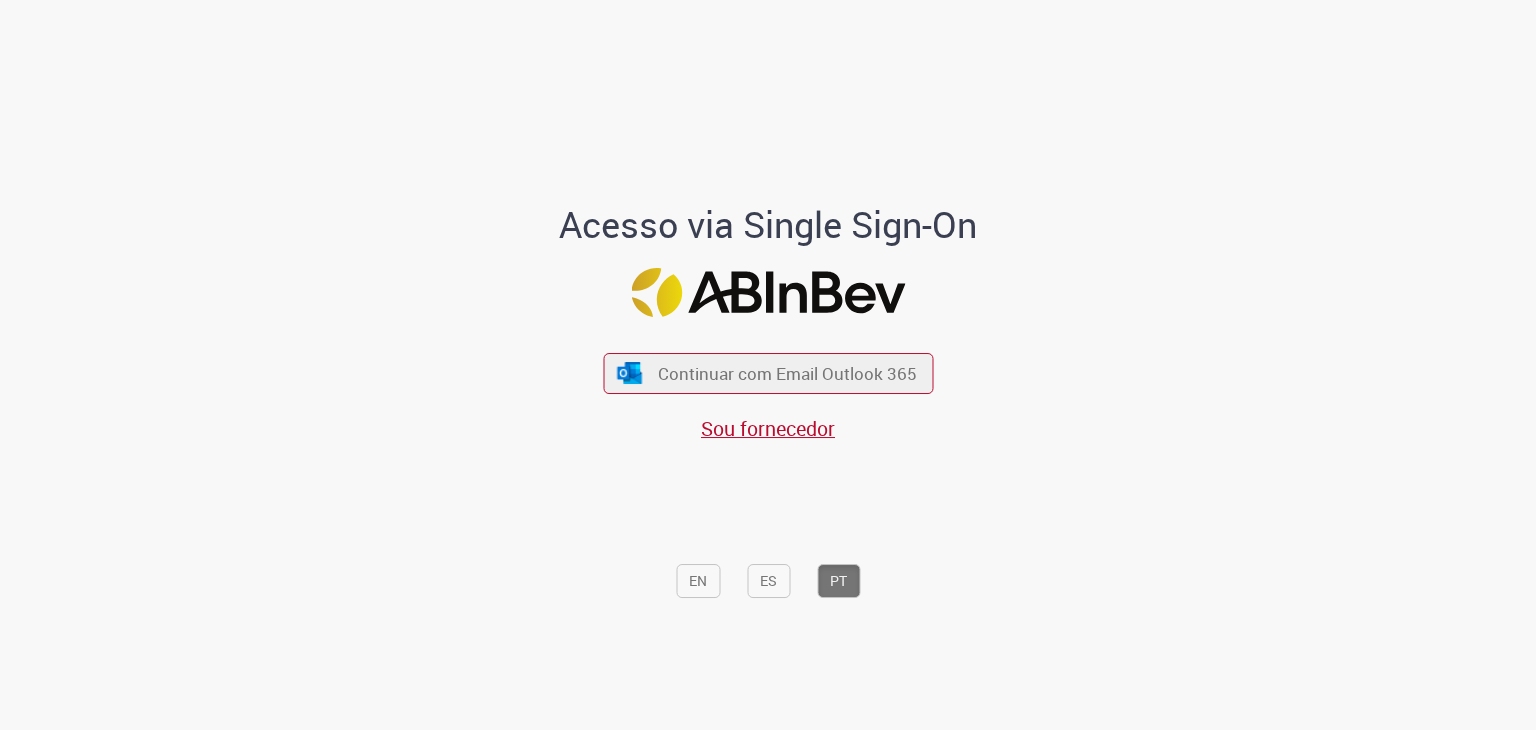 scroll, scrollTop: 0, scrollLeft: 0, axis: both 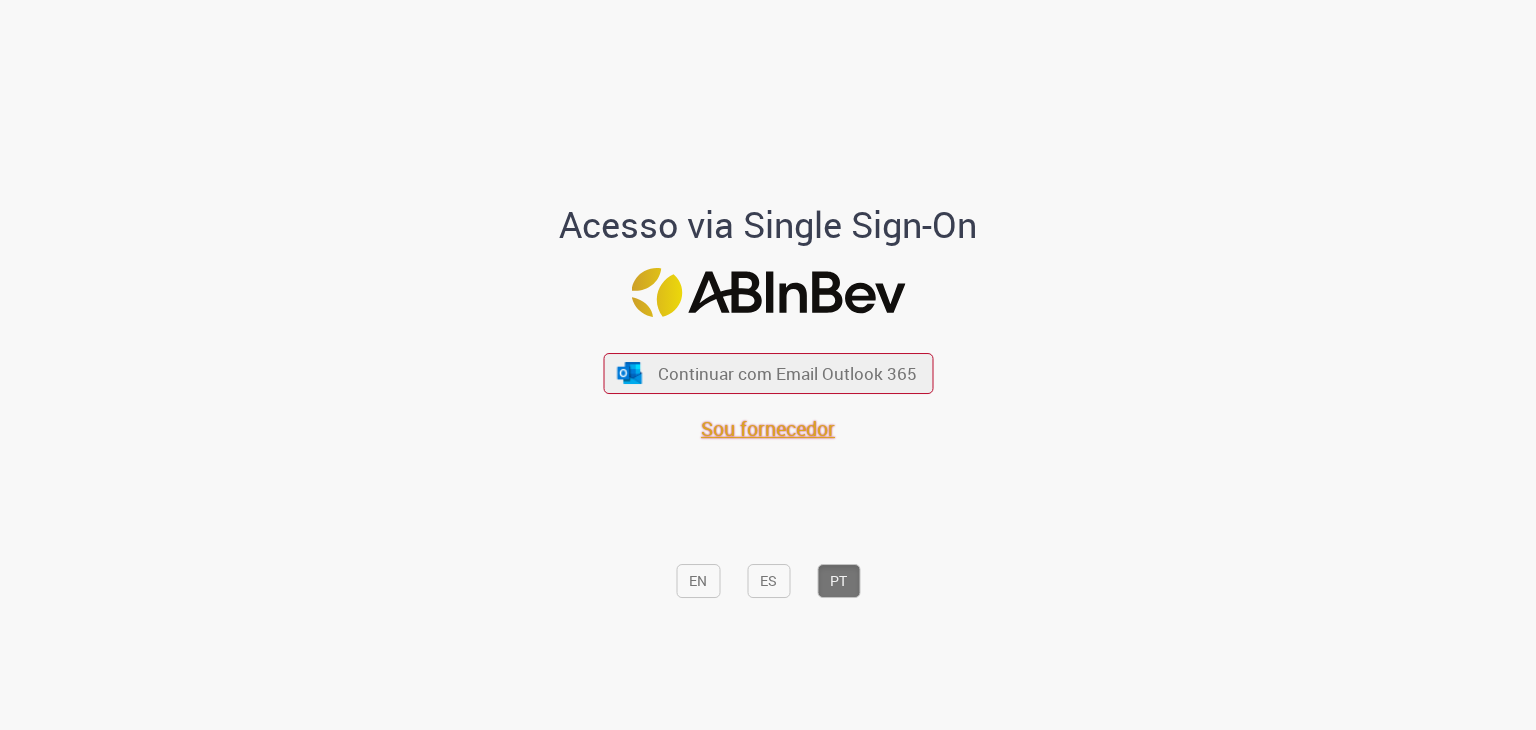 click on "Sou fornecedor" at bounding box center (768, 428) 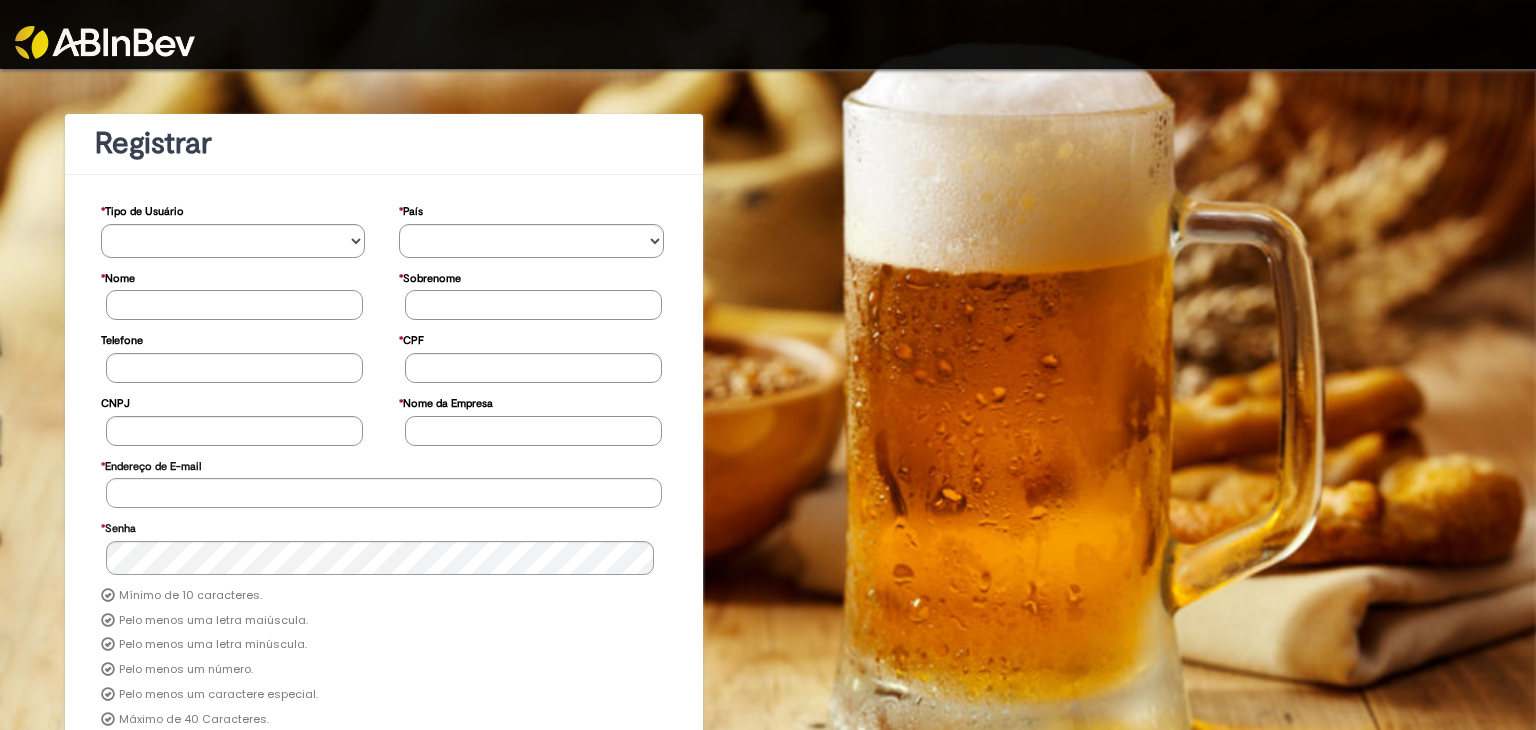 scroll, scrollTop: 0, scrollLeft: 0, axis: both 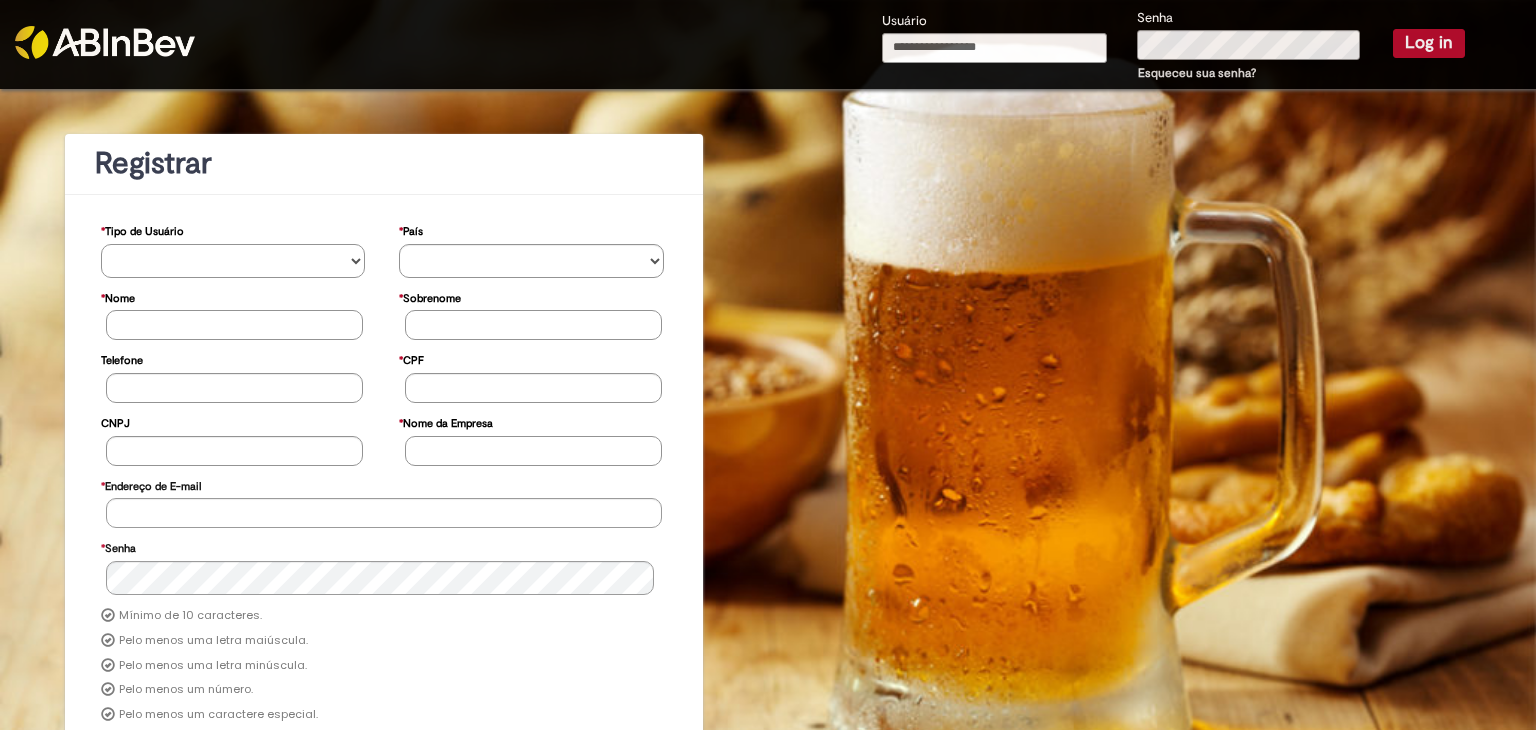 click on "**********" at bounding box center [233, 261] 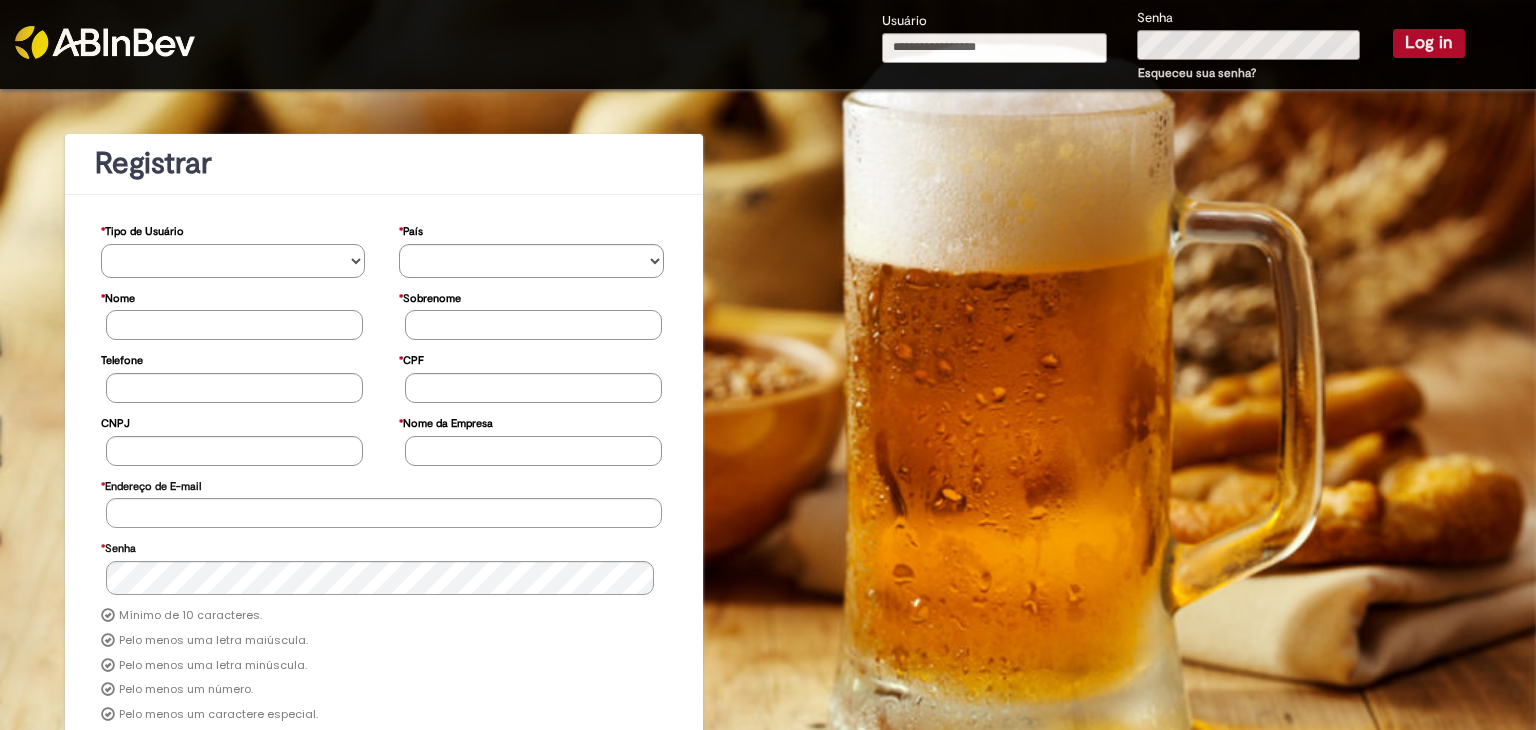 select on "*********" 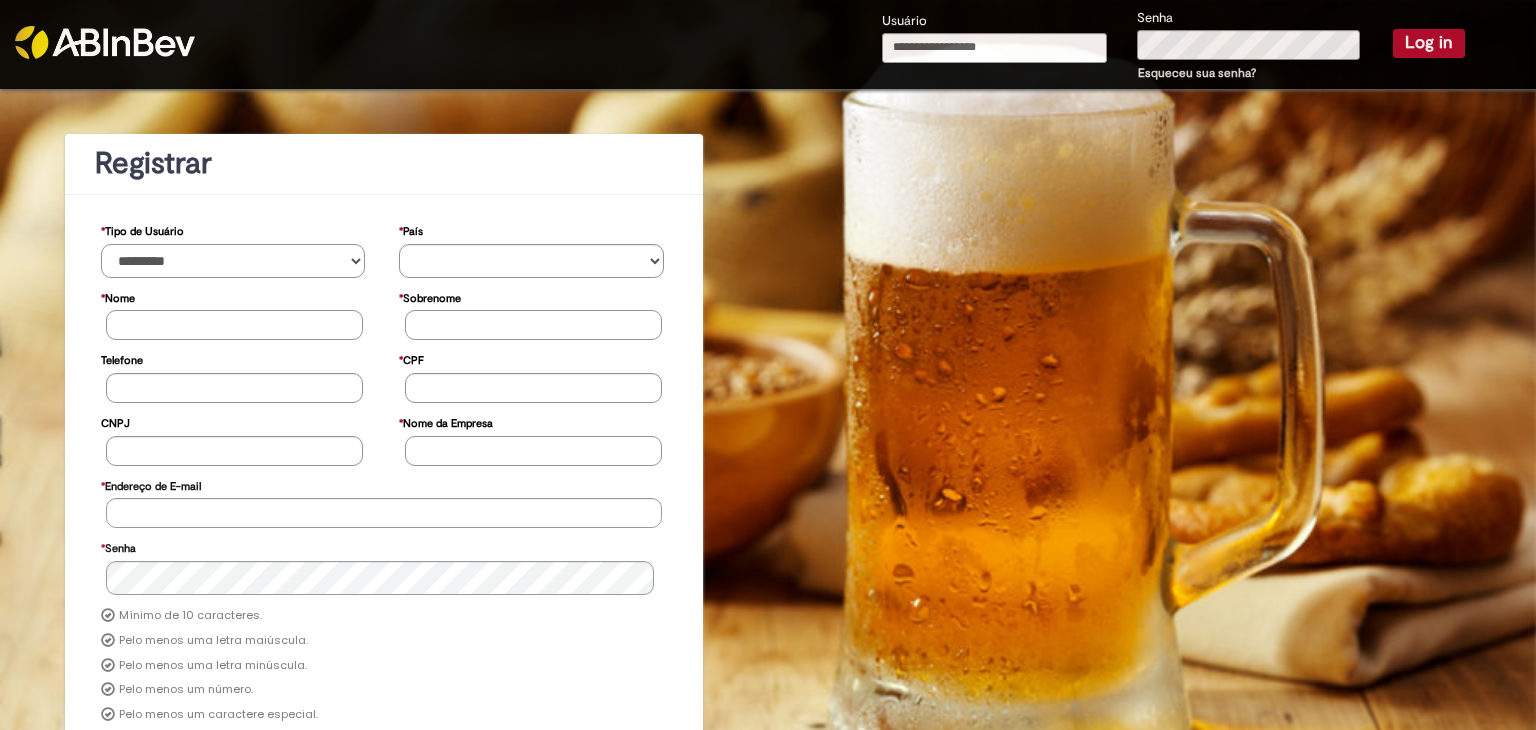 click on "**********" at bounding box center [233, 261] 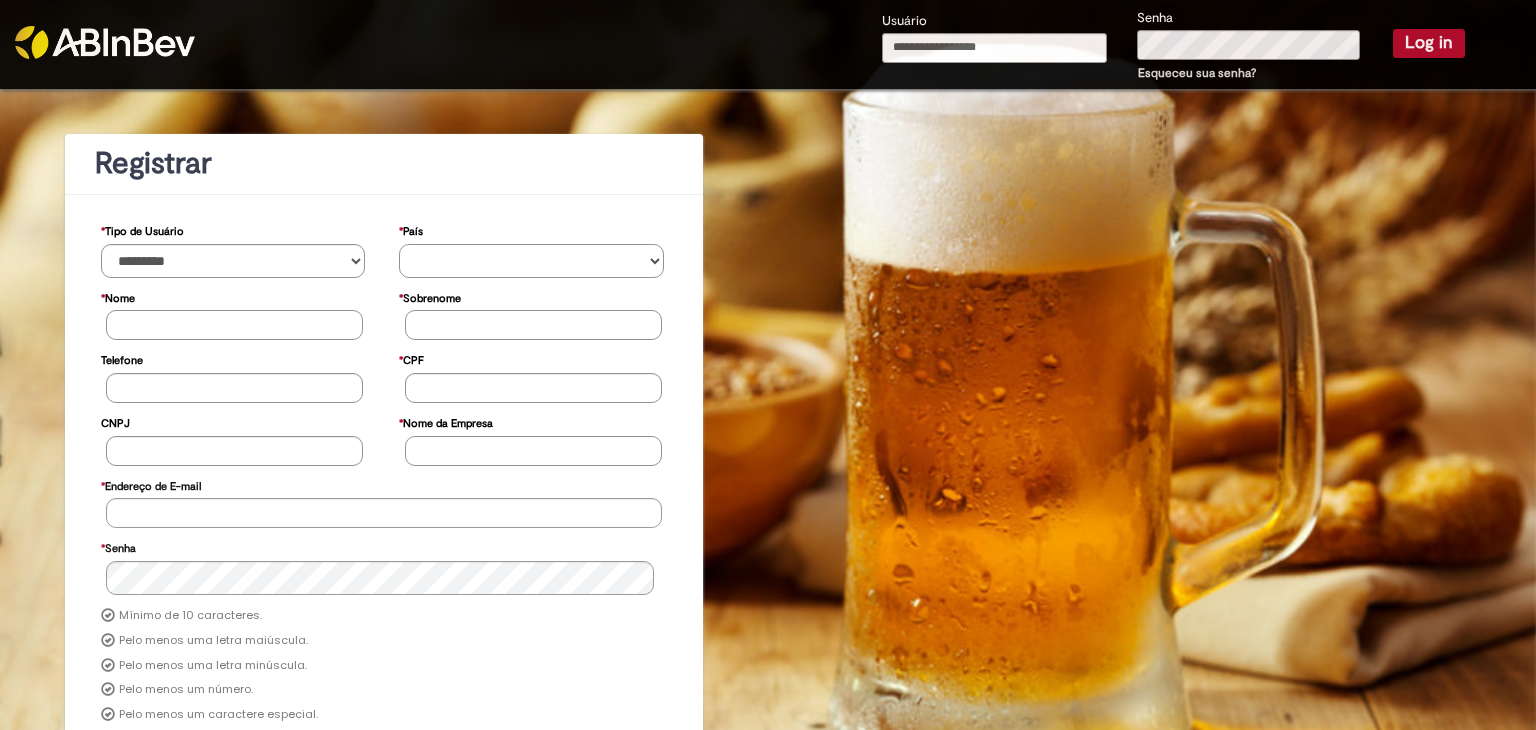 click on "*********   *******   ******   *****   ********   *******" at bounding box center [531, 261] 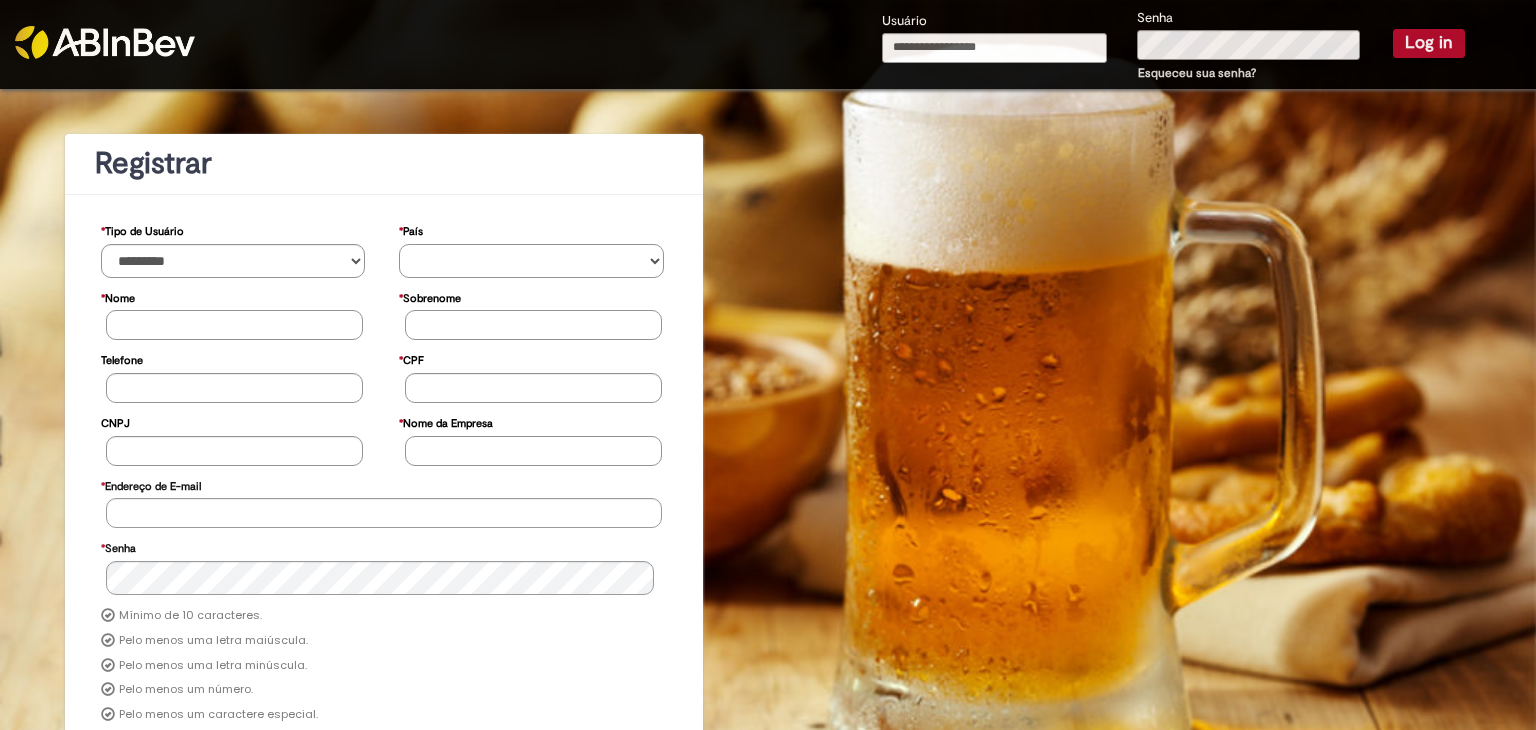 select on "**" 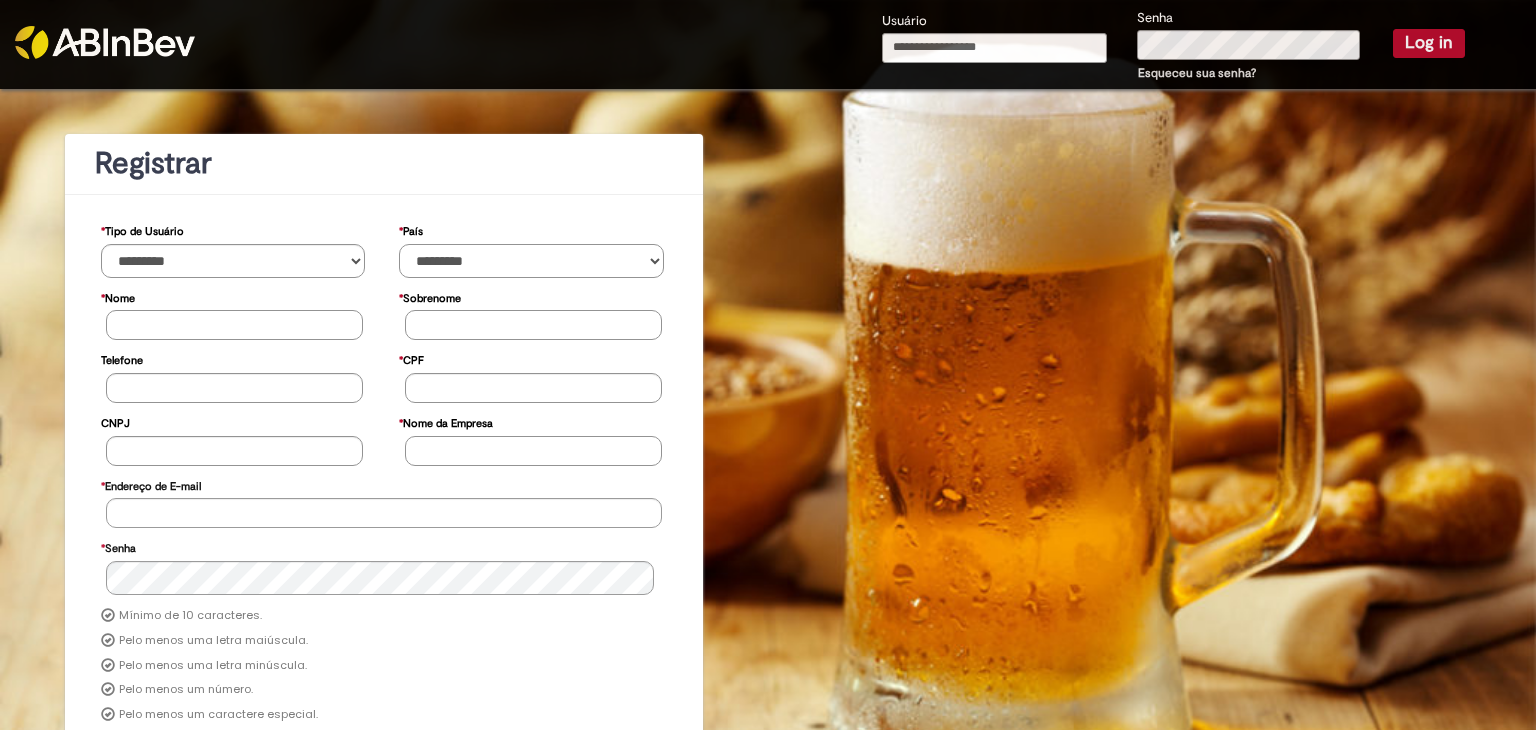 click on "*********   *******   ******   *****   ********   *******" at bounding box center (531, 261) 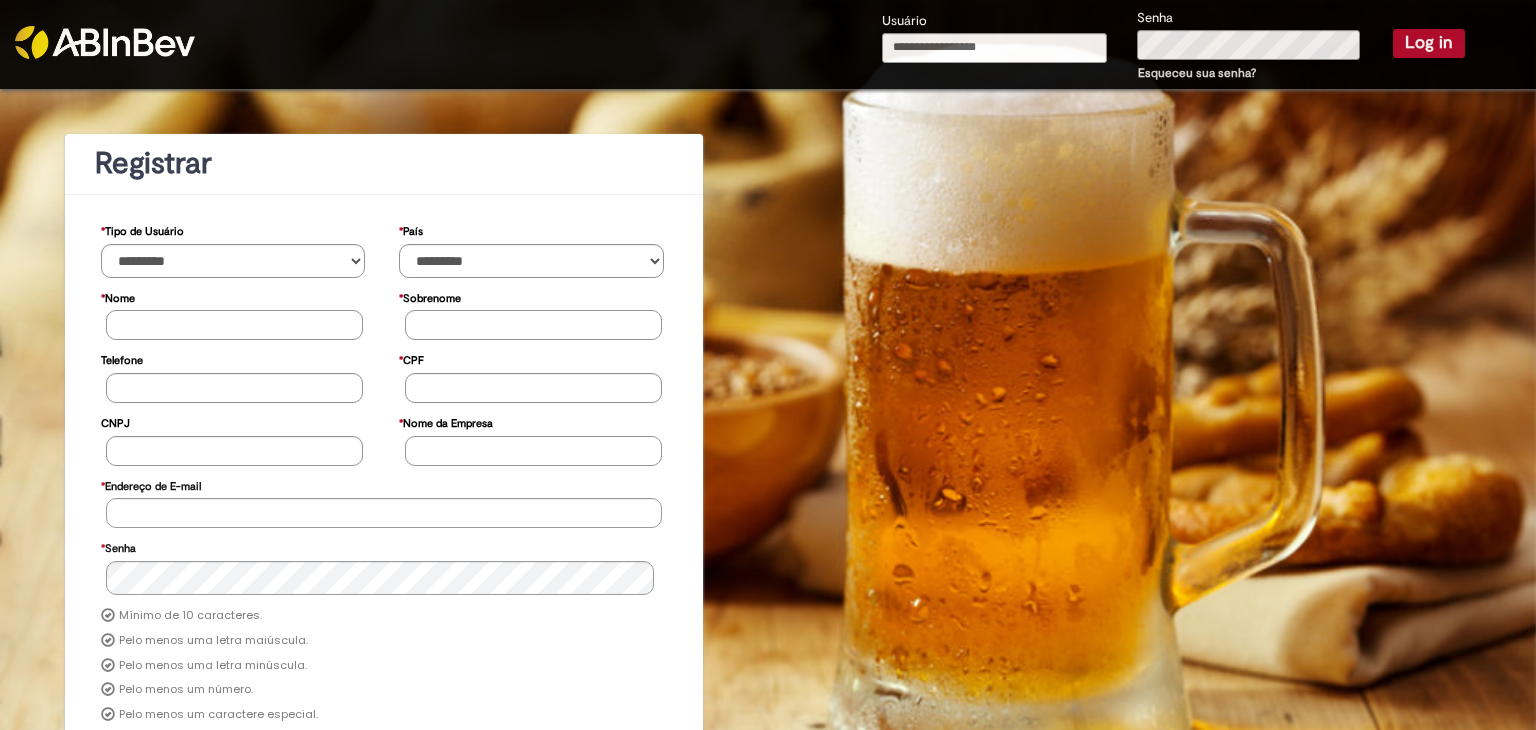click on "*  Nome" at bounding box center (234, 325) 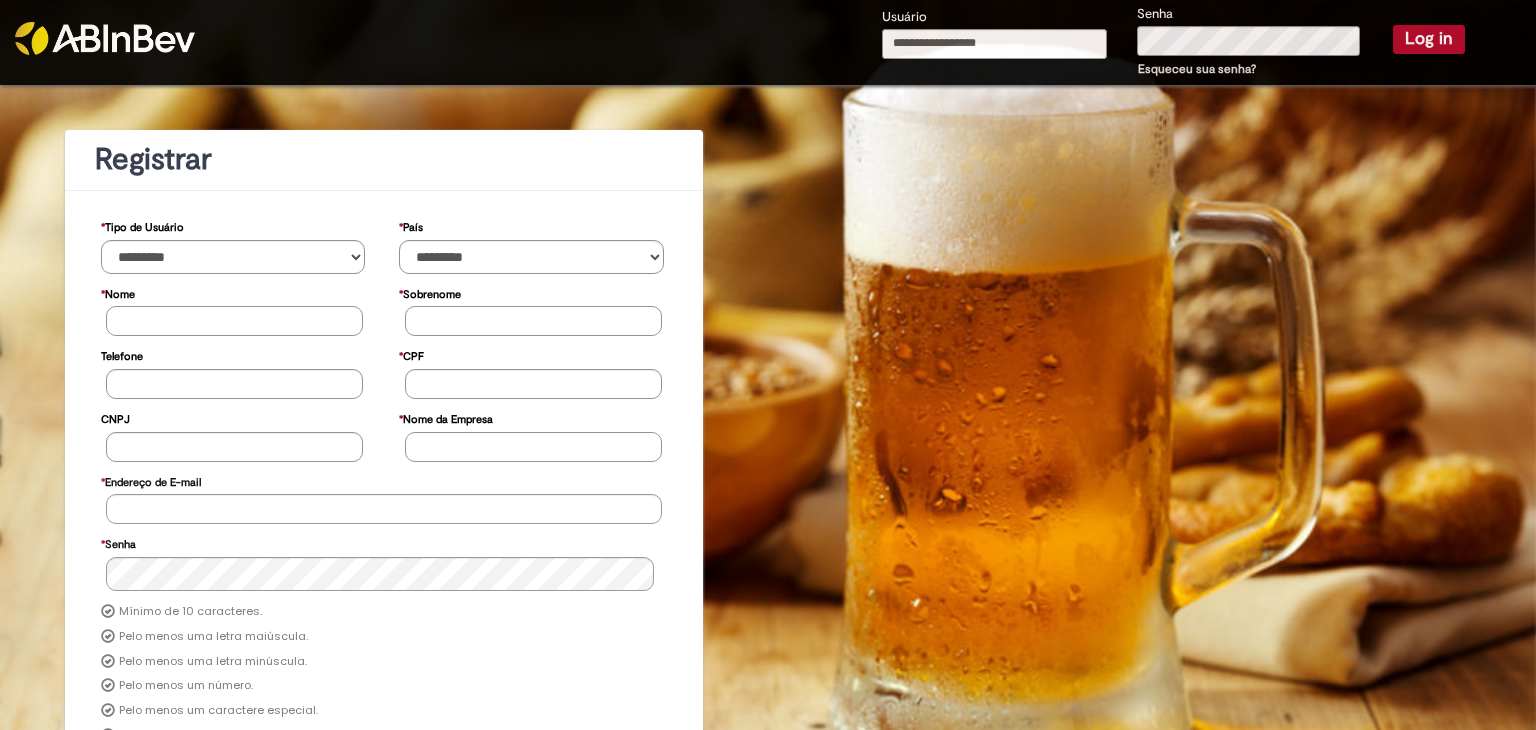 scroll, scrollTop: 0, scrollLeft: 0, axis: both 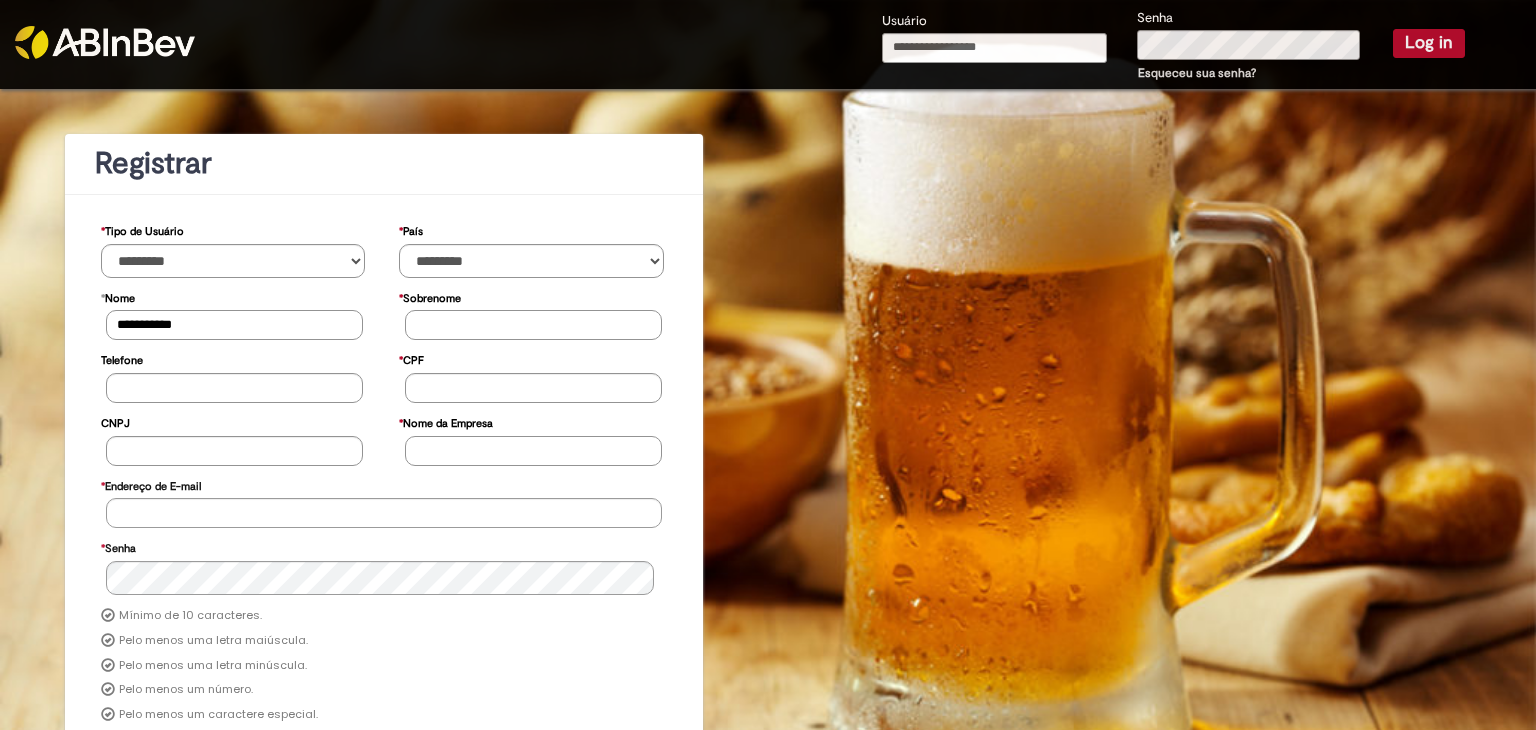 type on "**********" 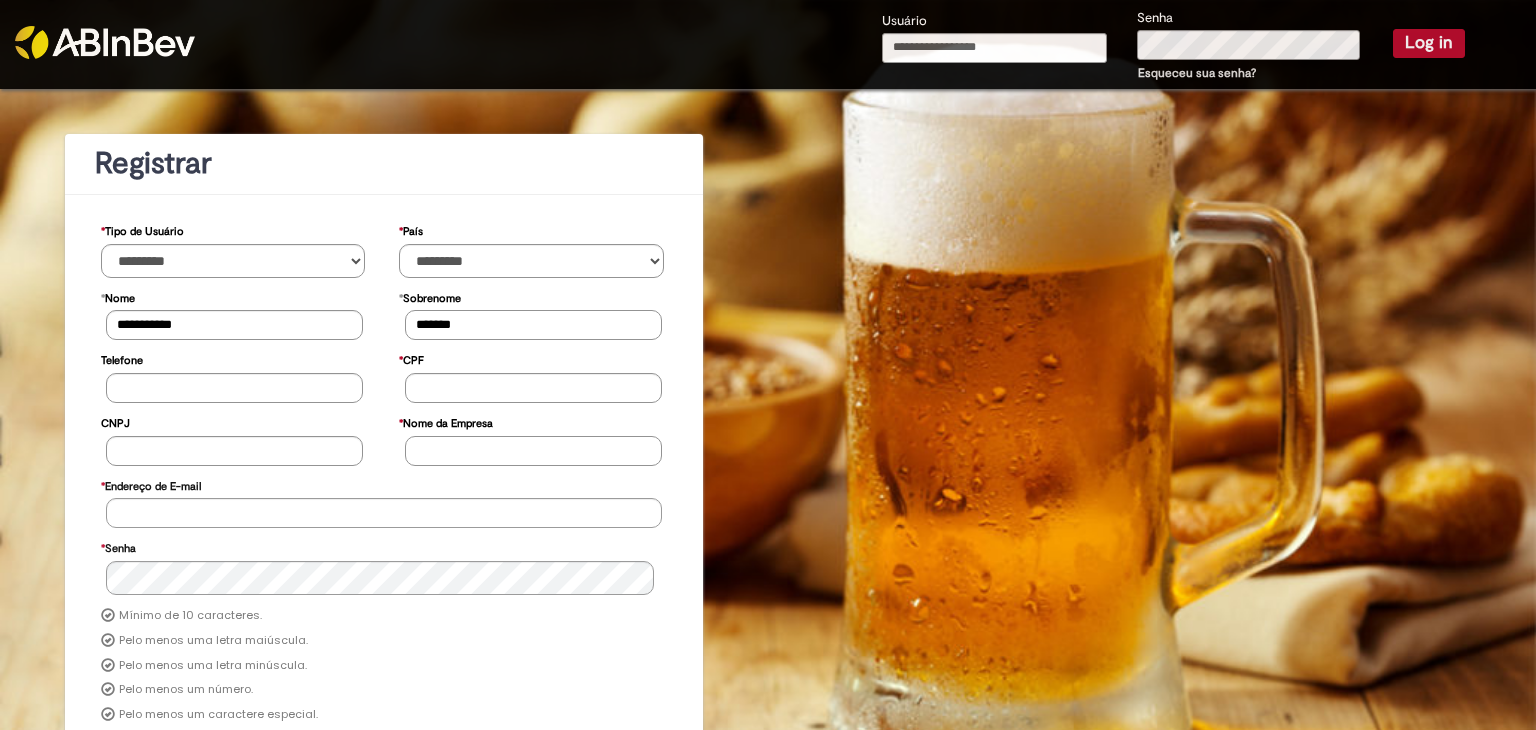 type on "*******" 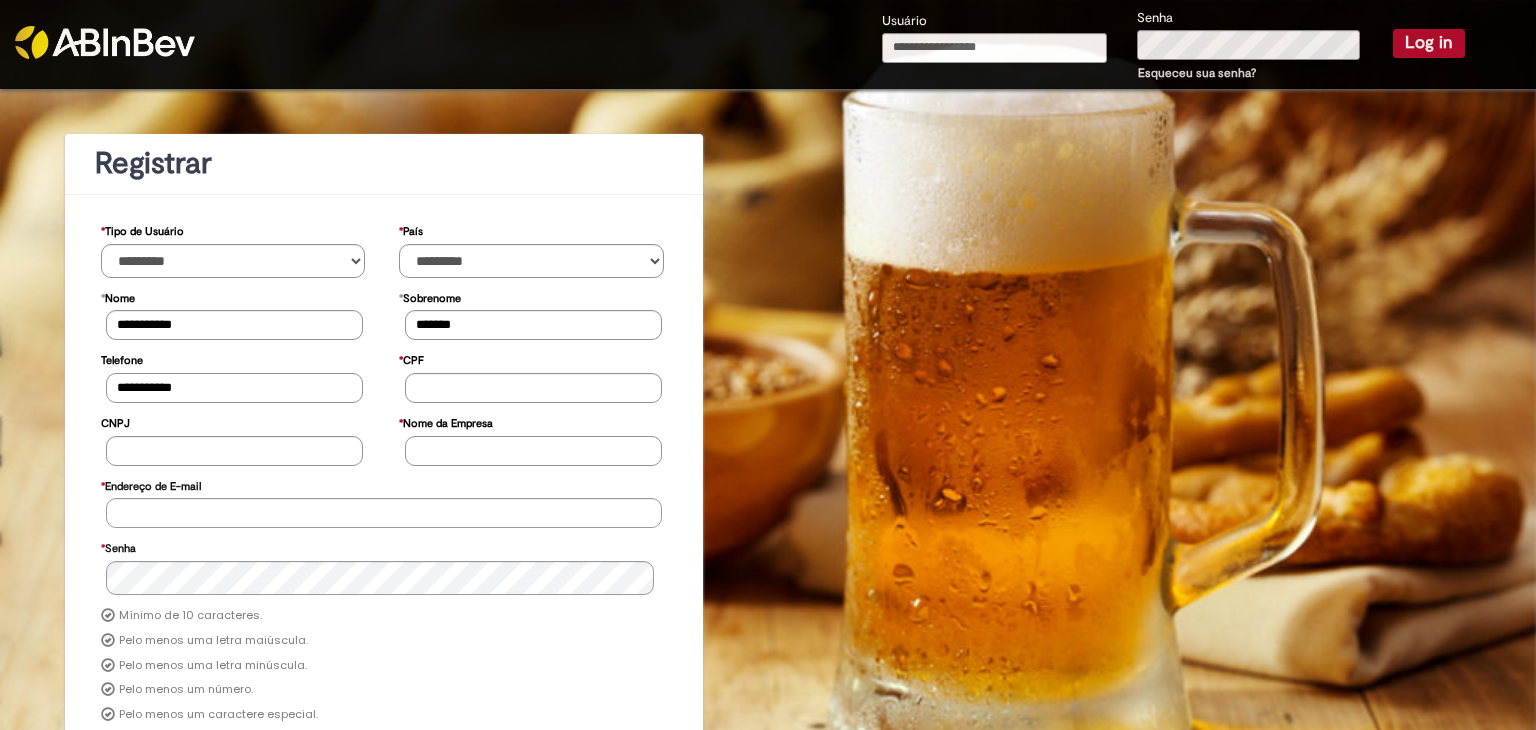 click on "**********" at bounding box center (234, 388) 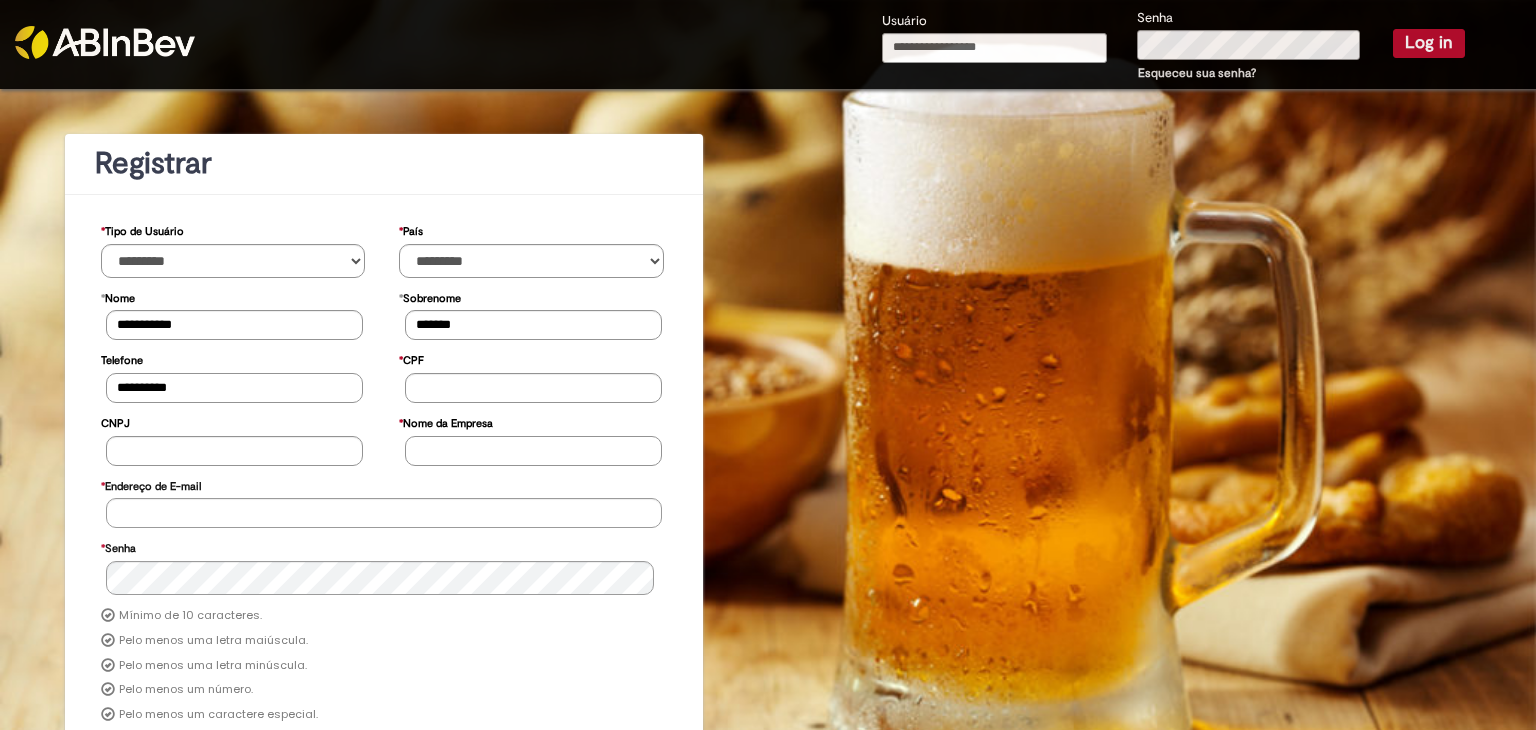 type on "**********" 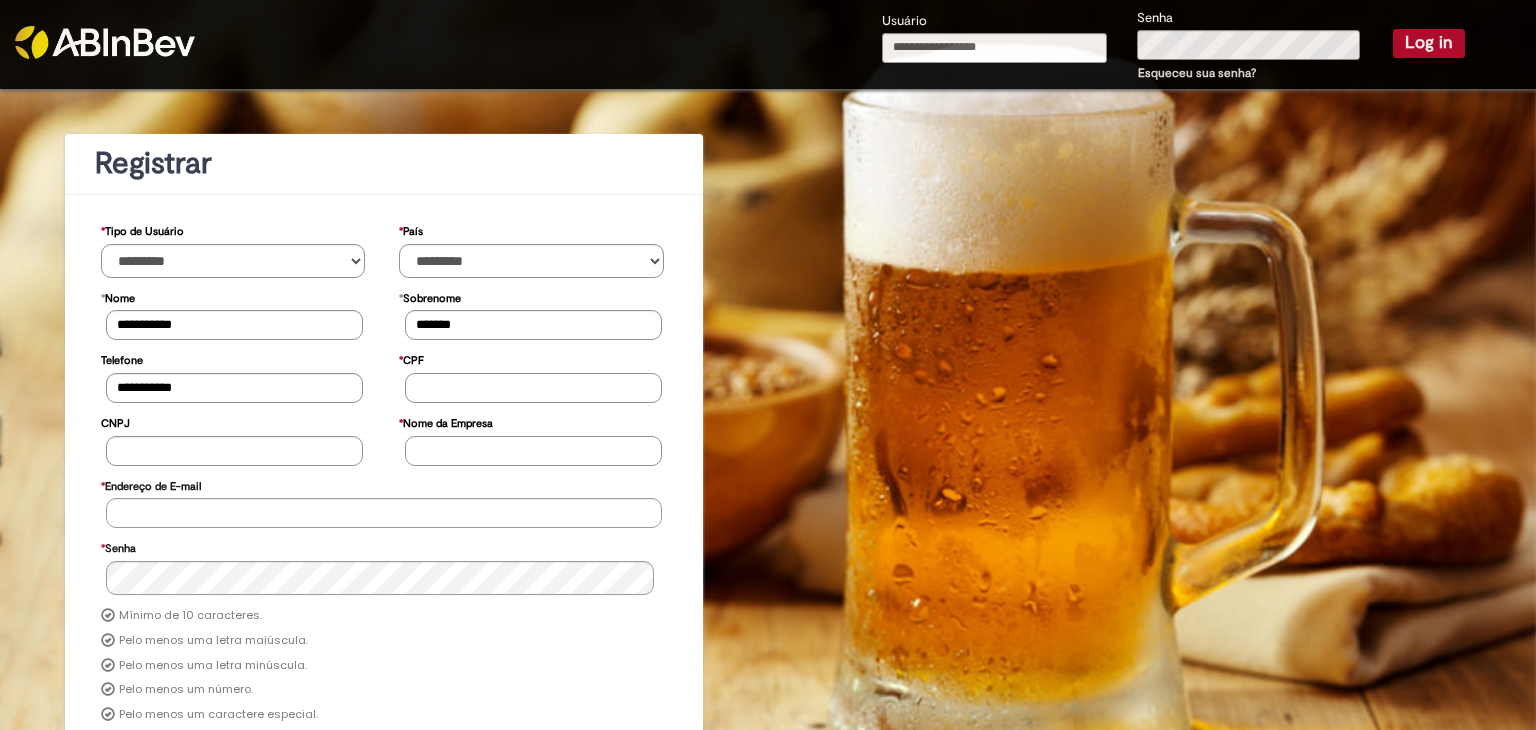 click on "*  CPF" at bounding box center [533, 388] 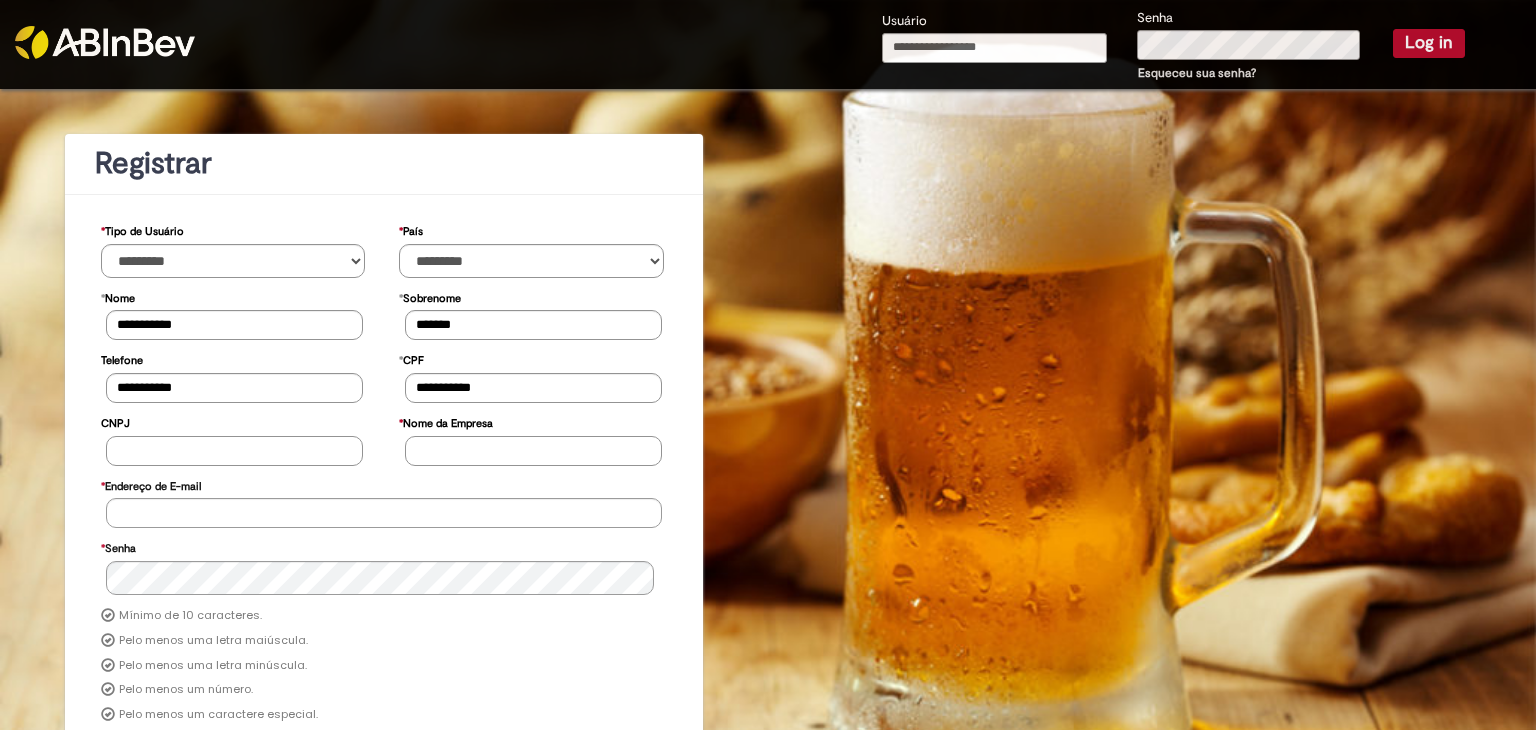 type on "**********" 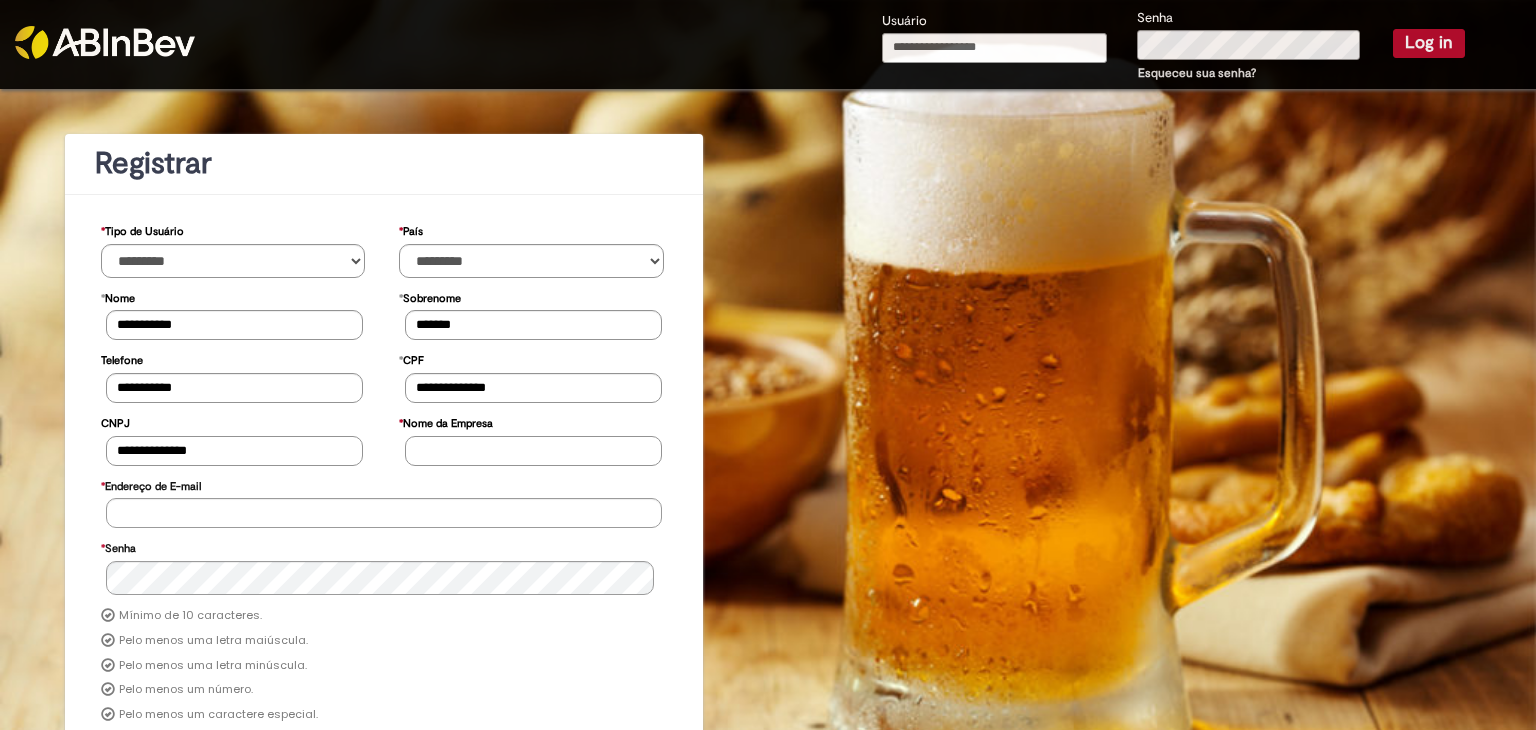 type on "**********" 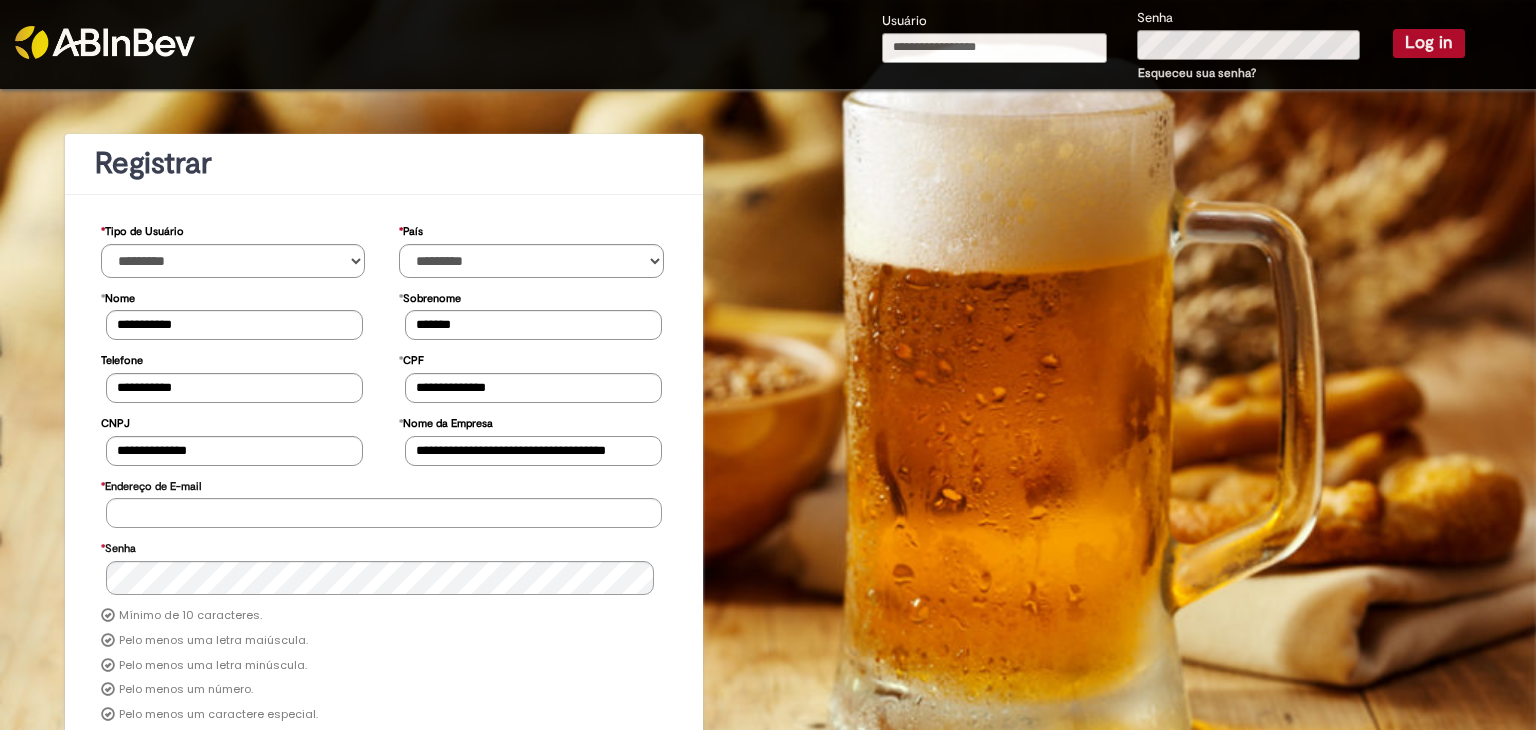 type on "**********" 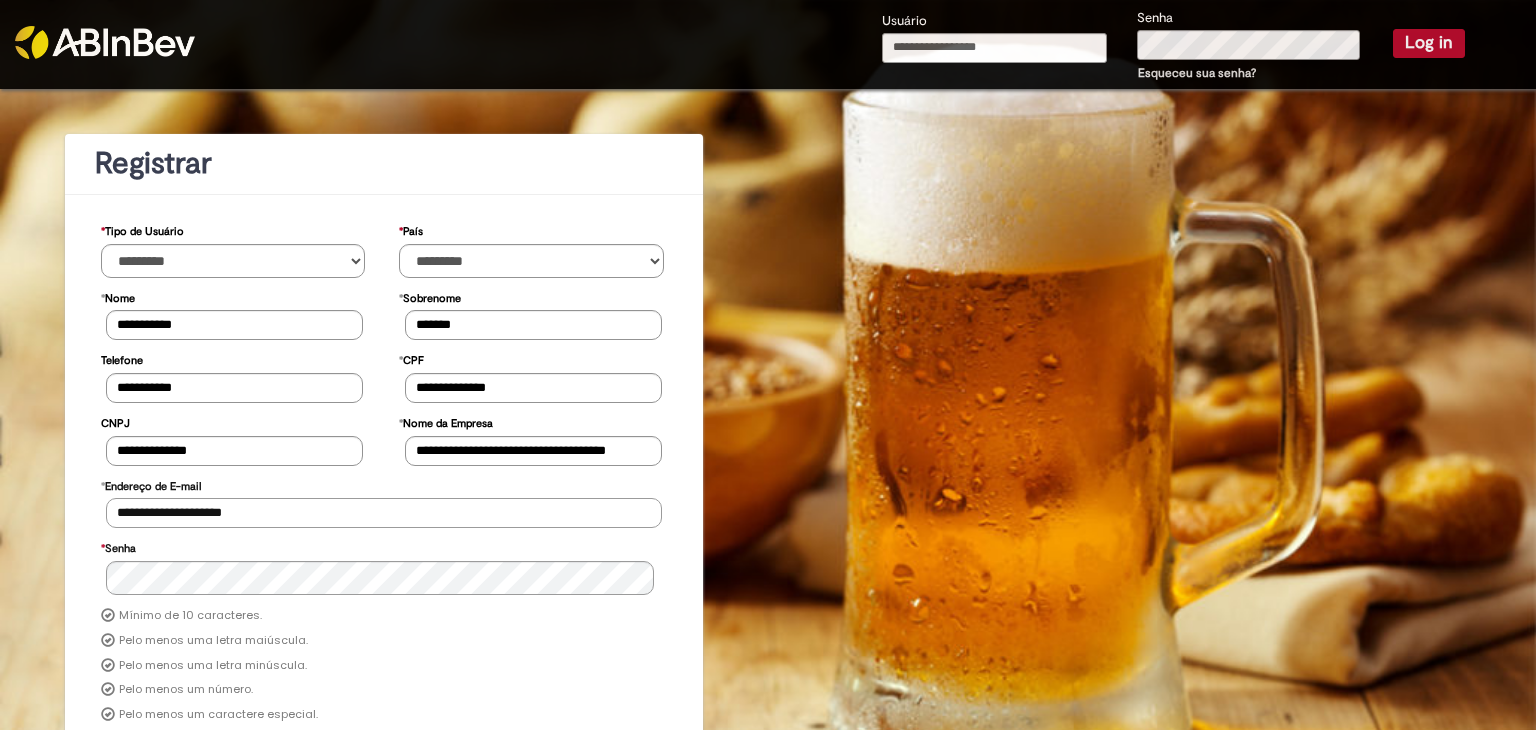 type on "**********" 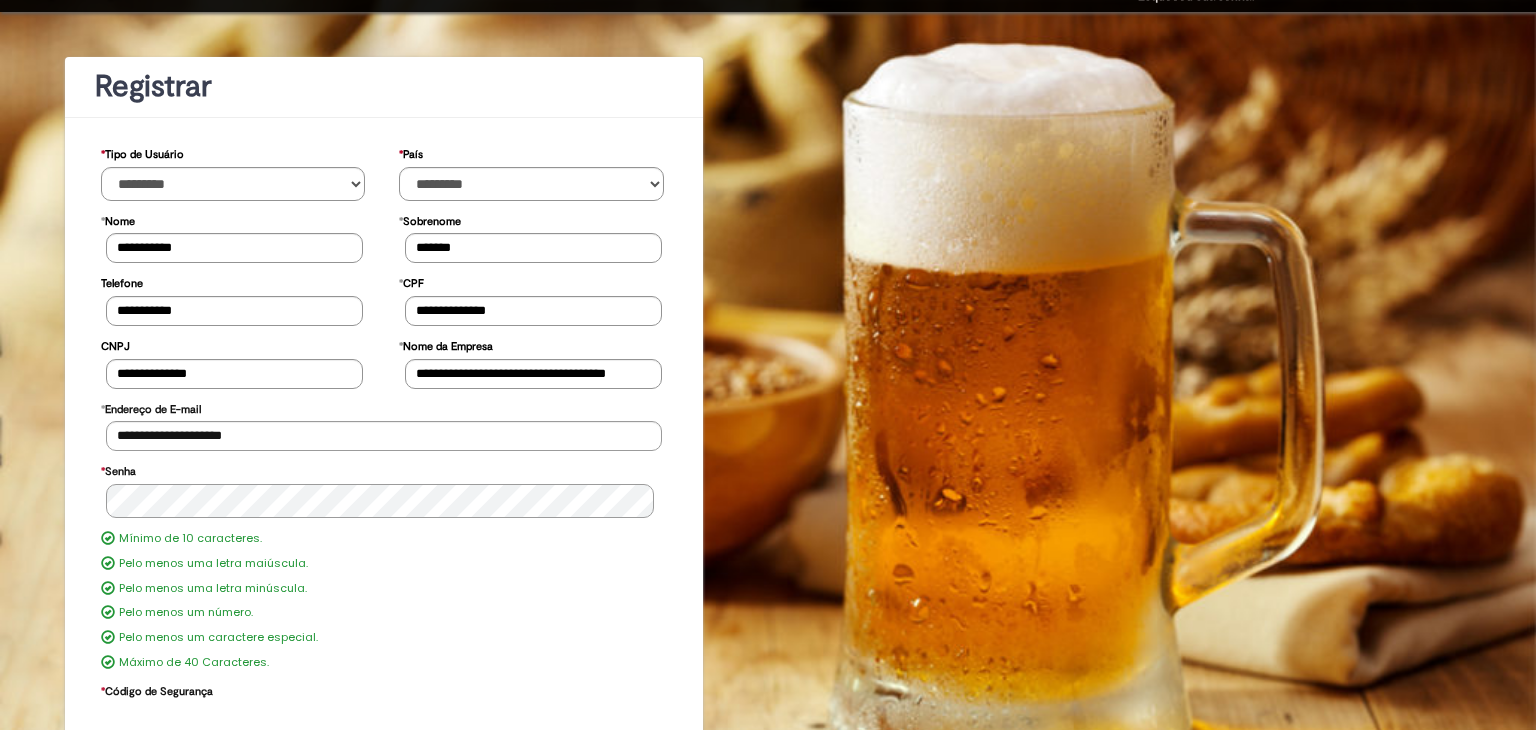 scroll, scrollTop: 190, scrollLeft: 0, axis: vertical 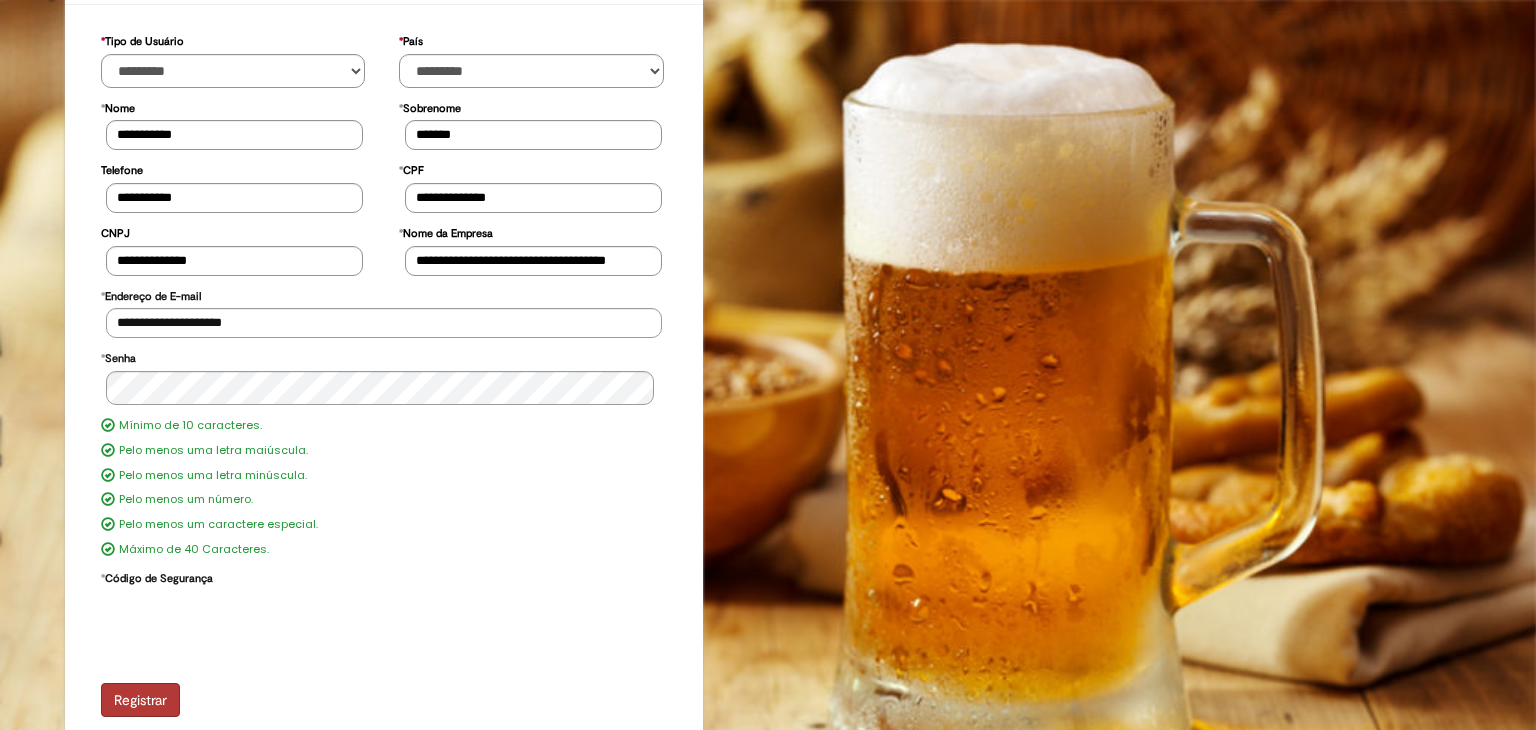 click on "Registrar" at bounding box center (140, 700) 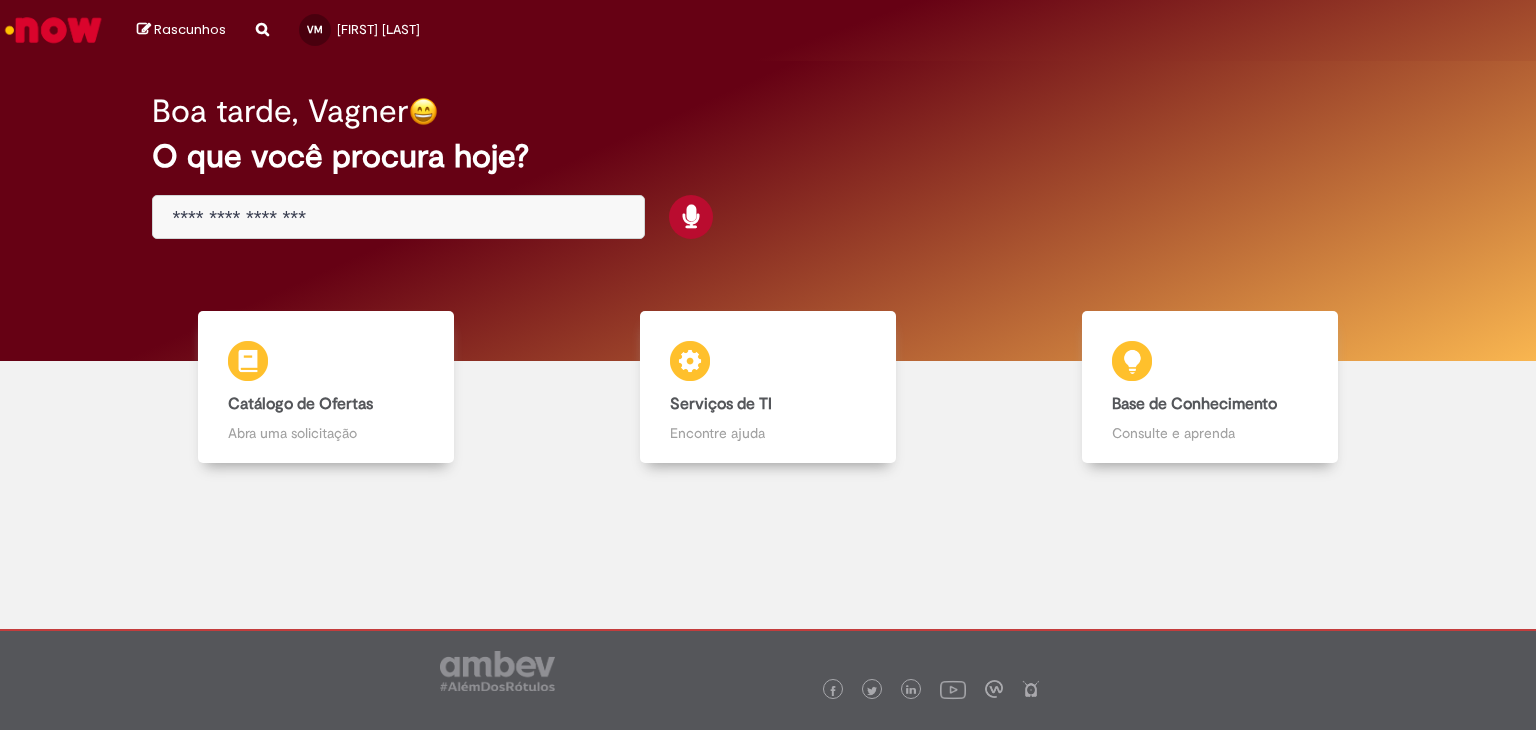 scroll, scrollTop: 0, scrollLeft: 0, axis: both 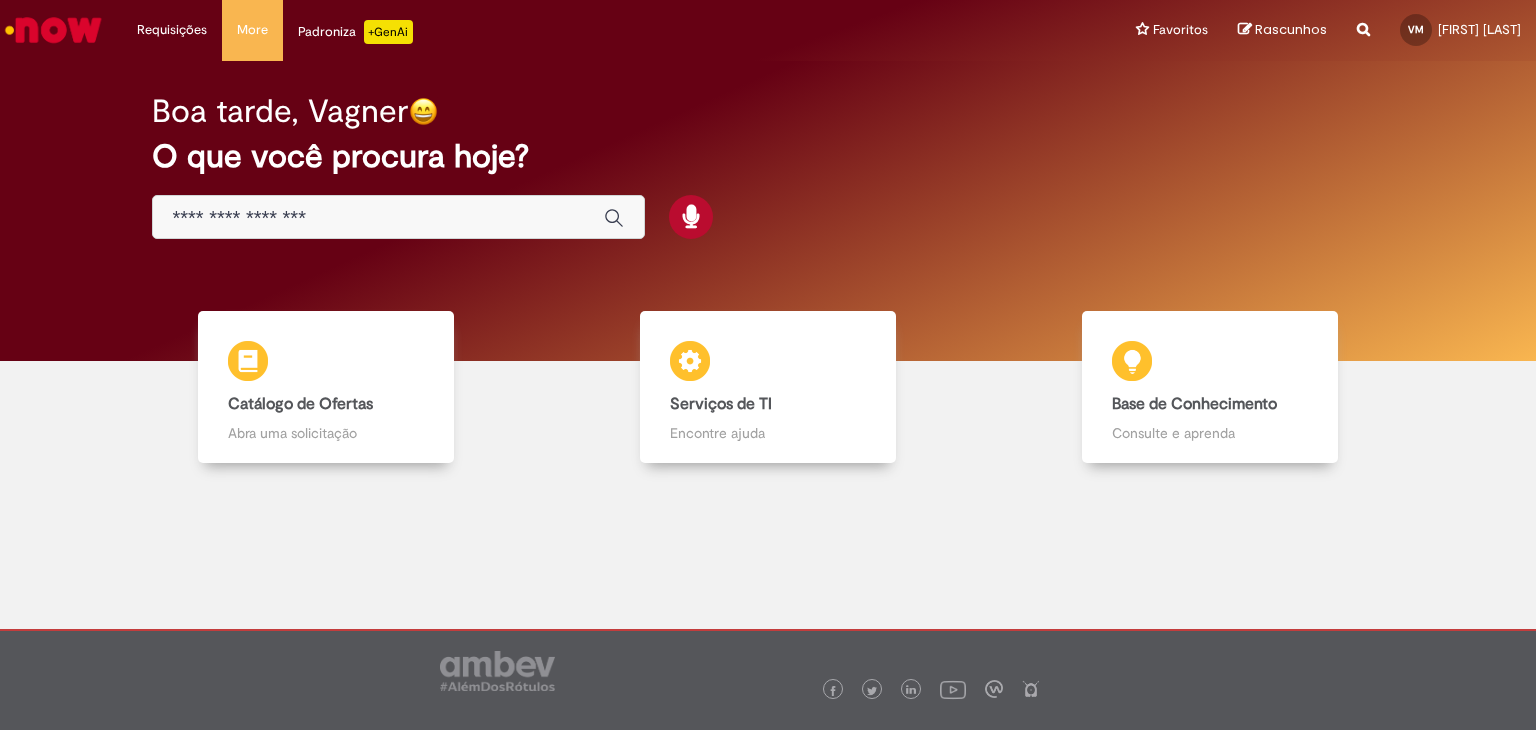 click at bounding box center (378, 218) 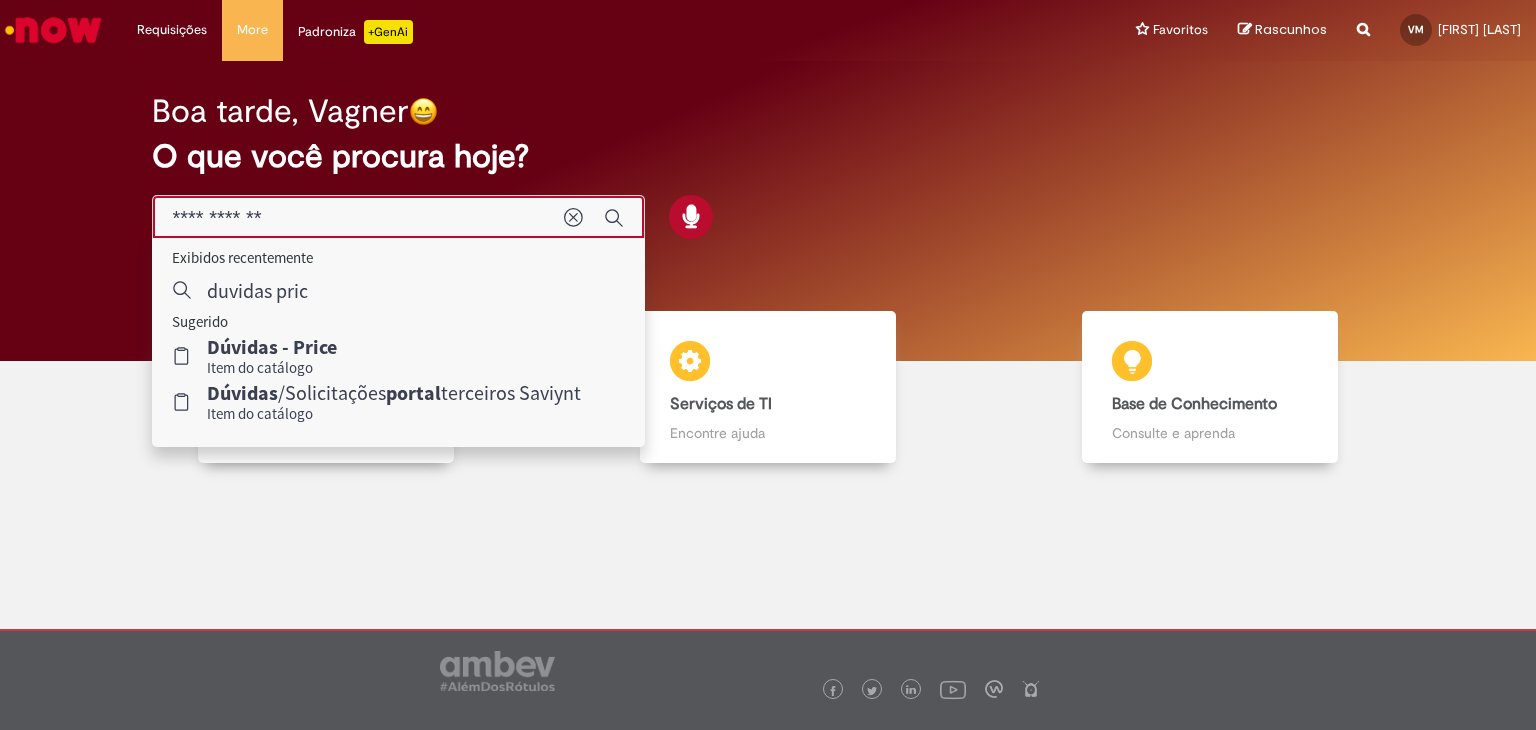 type on "**********" 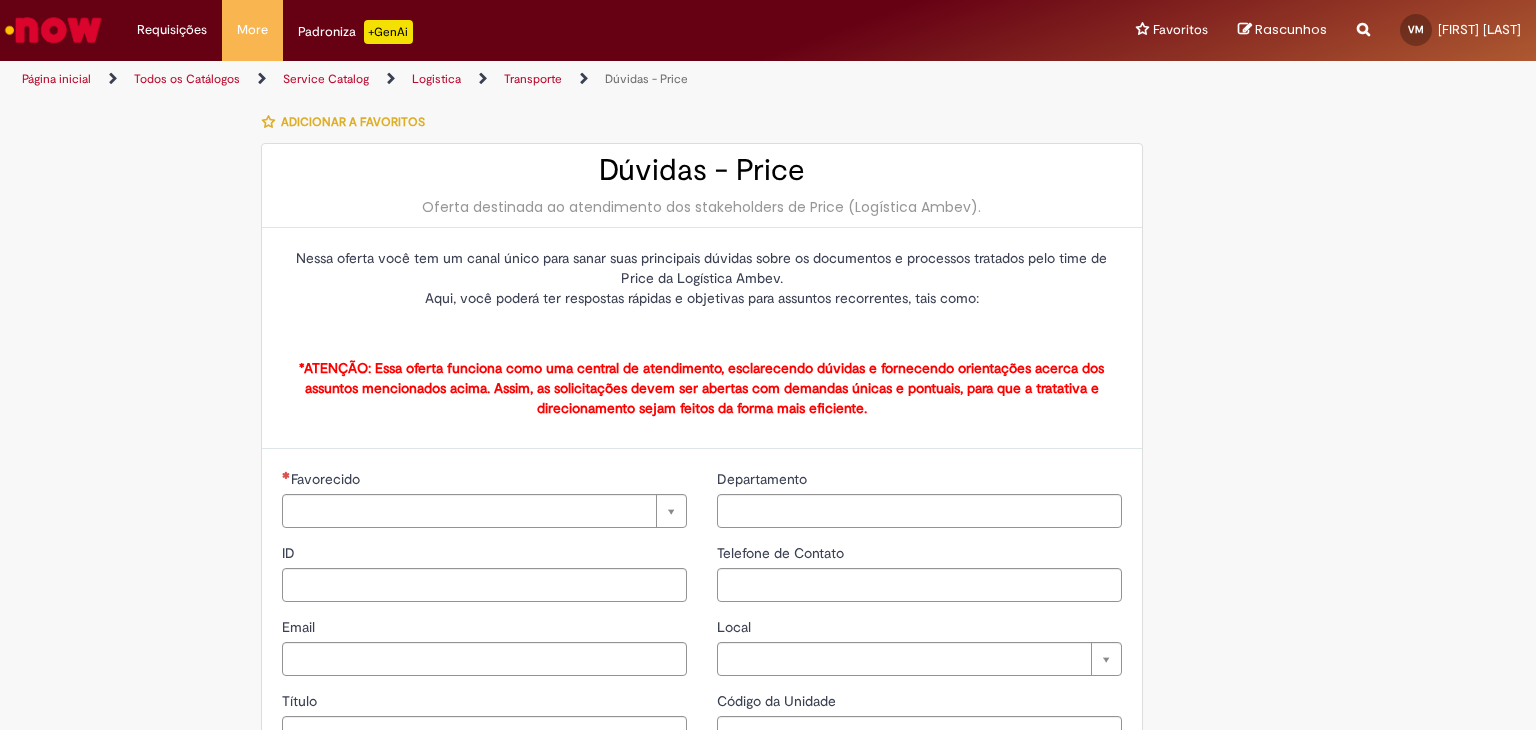 type on "**********" 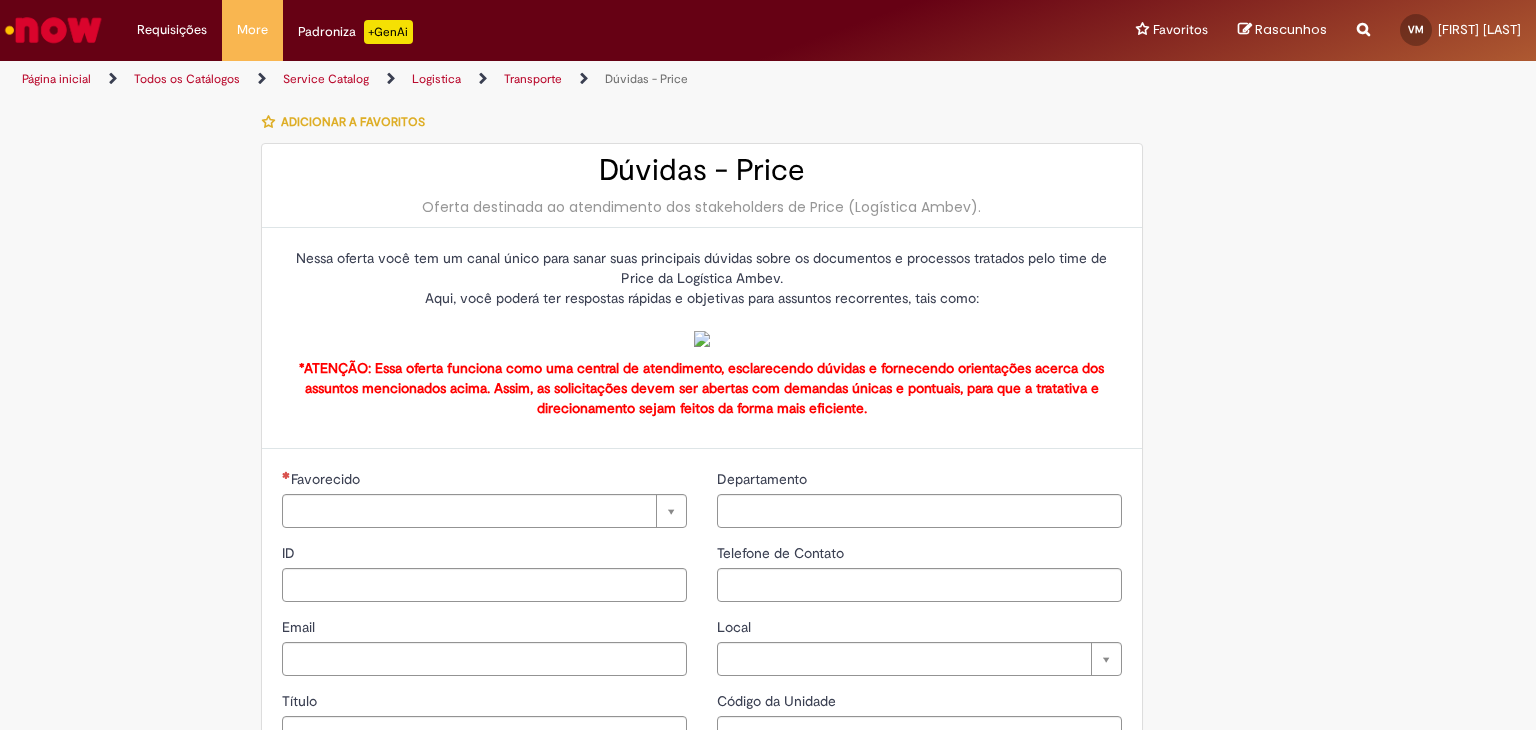 type on "**********" 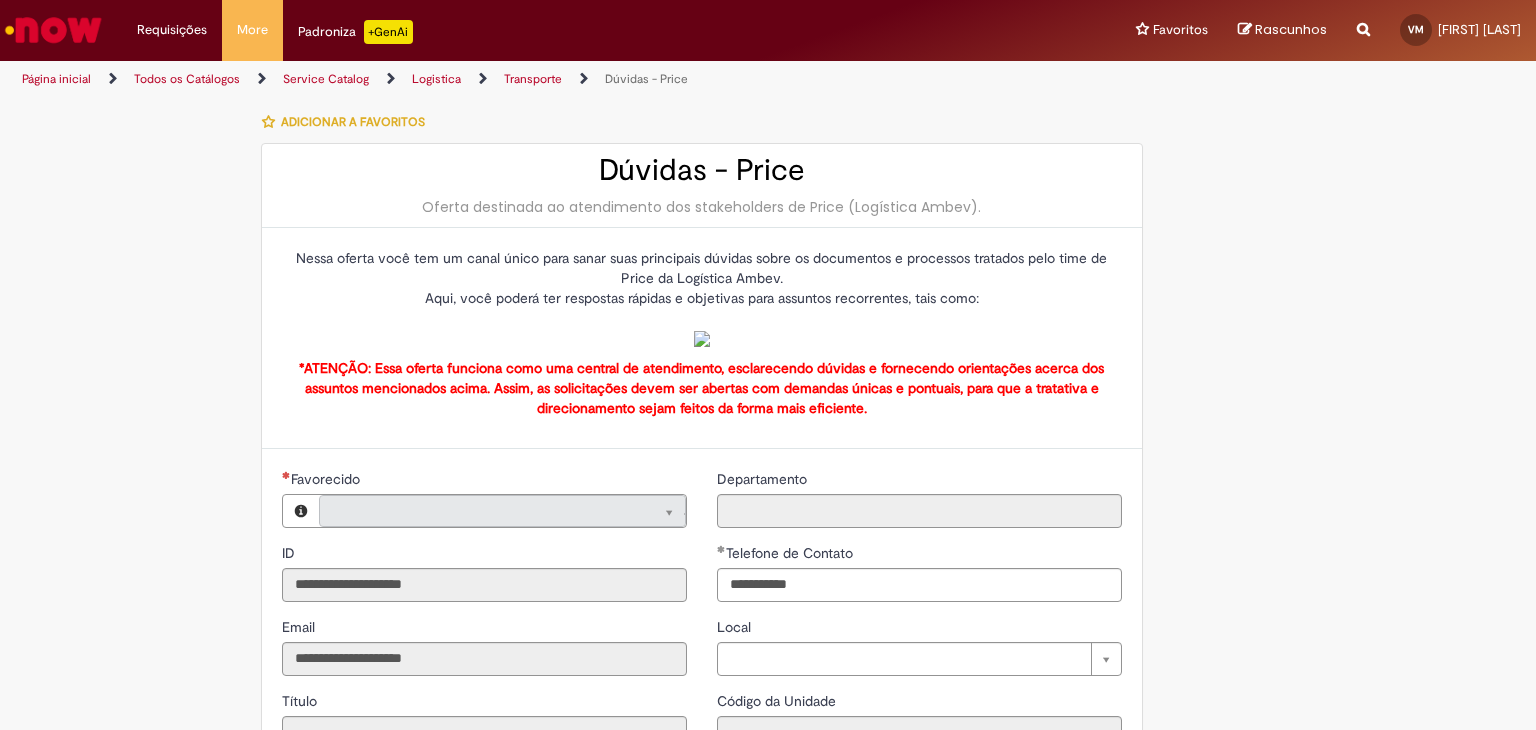 type on "**********" 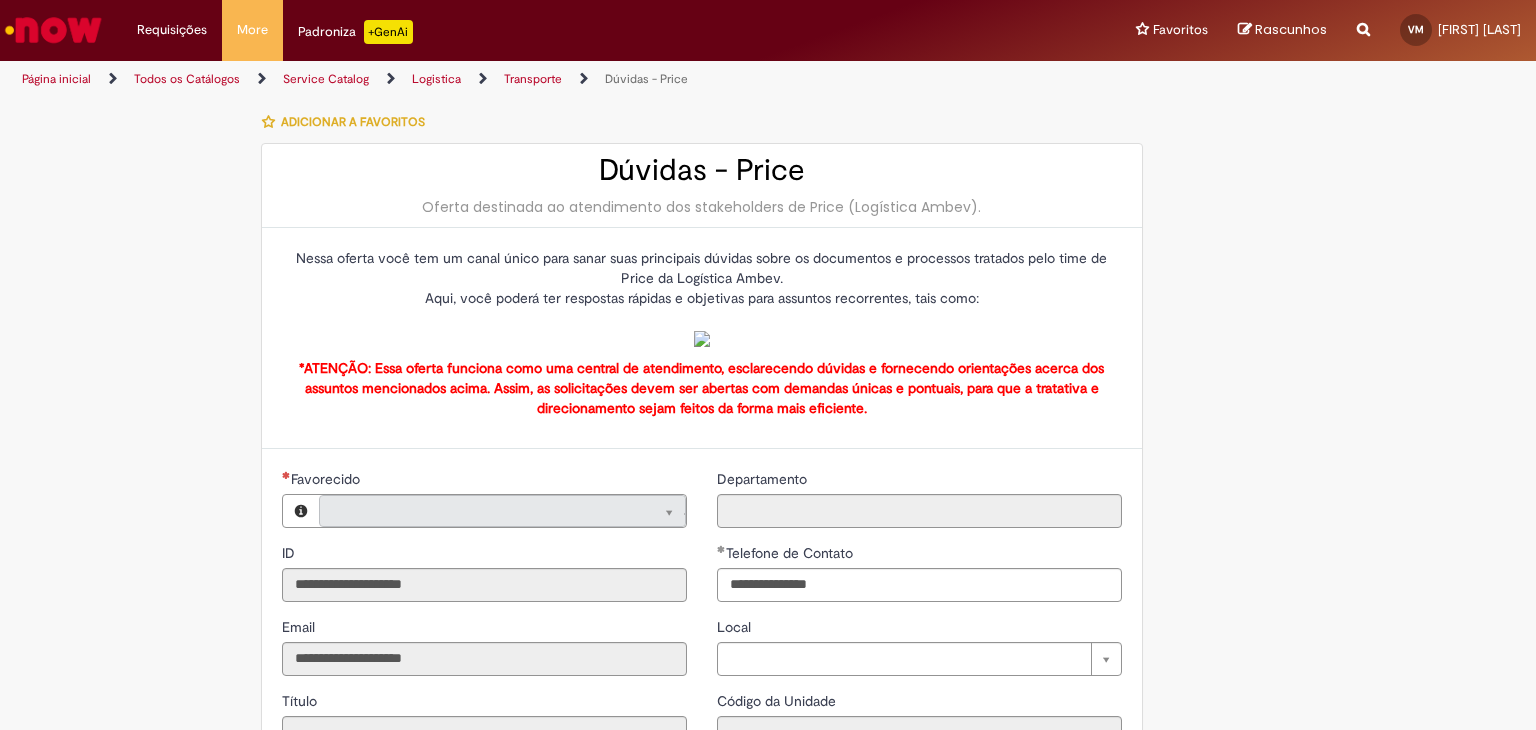 type on "**********" 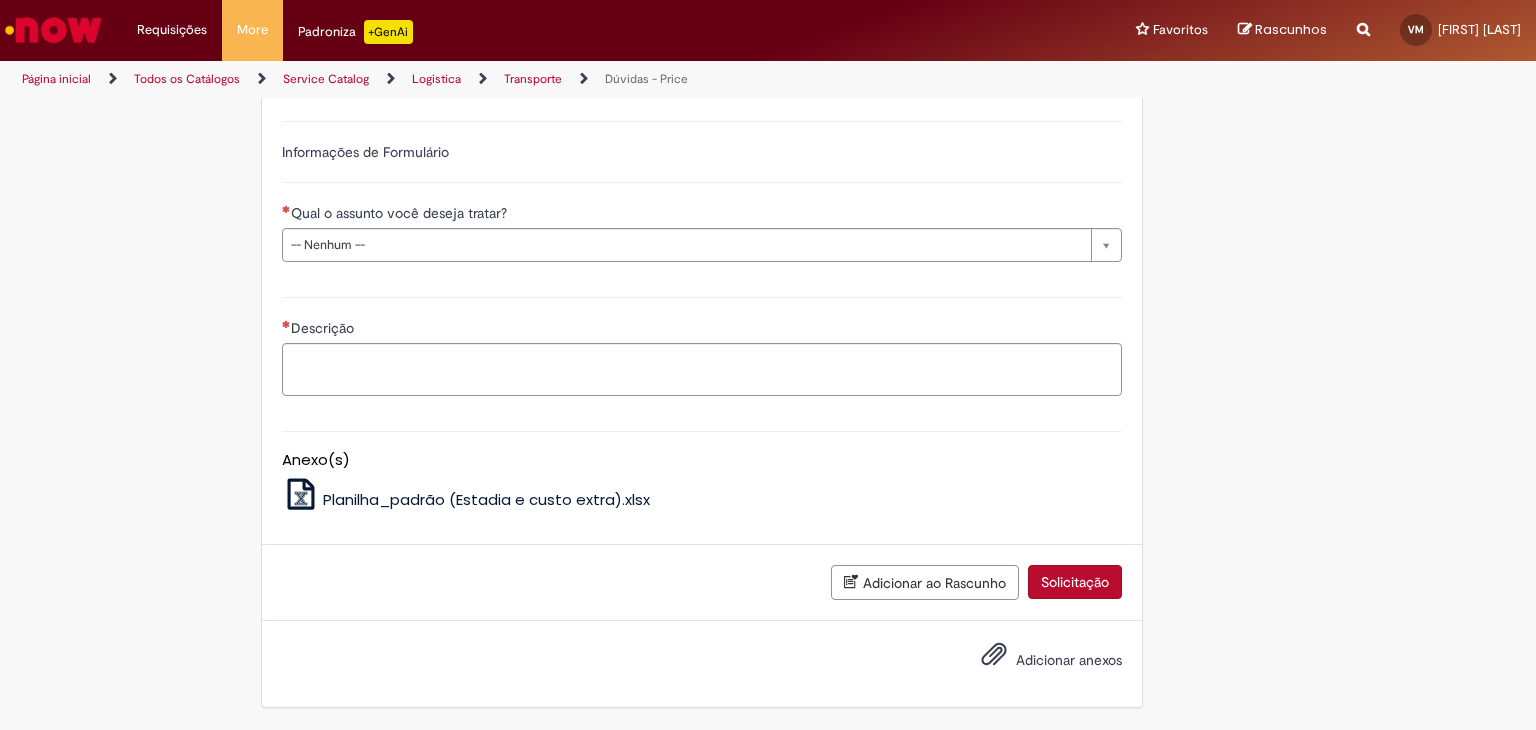 scroll, scrollTop: 900, scrollLeft: 0, axis: vertical 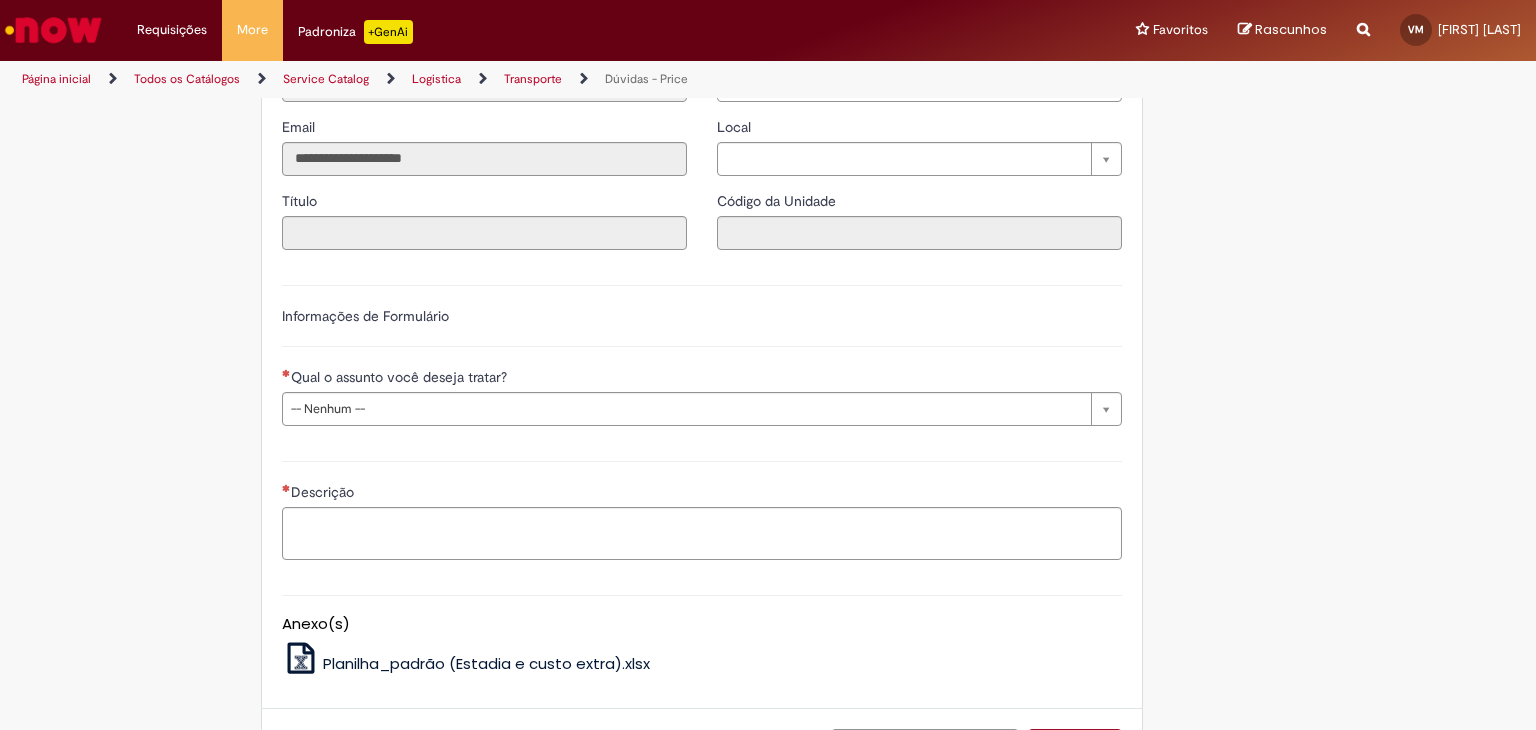 click on "Departamento" at bounding box center [919, 11] 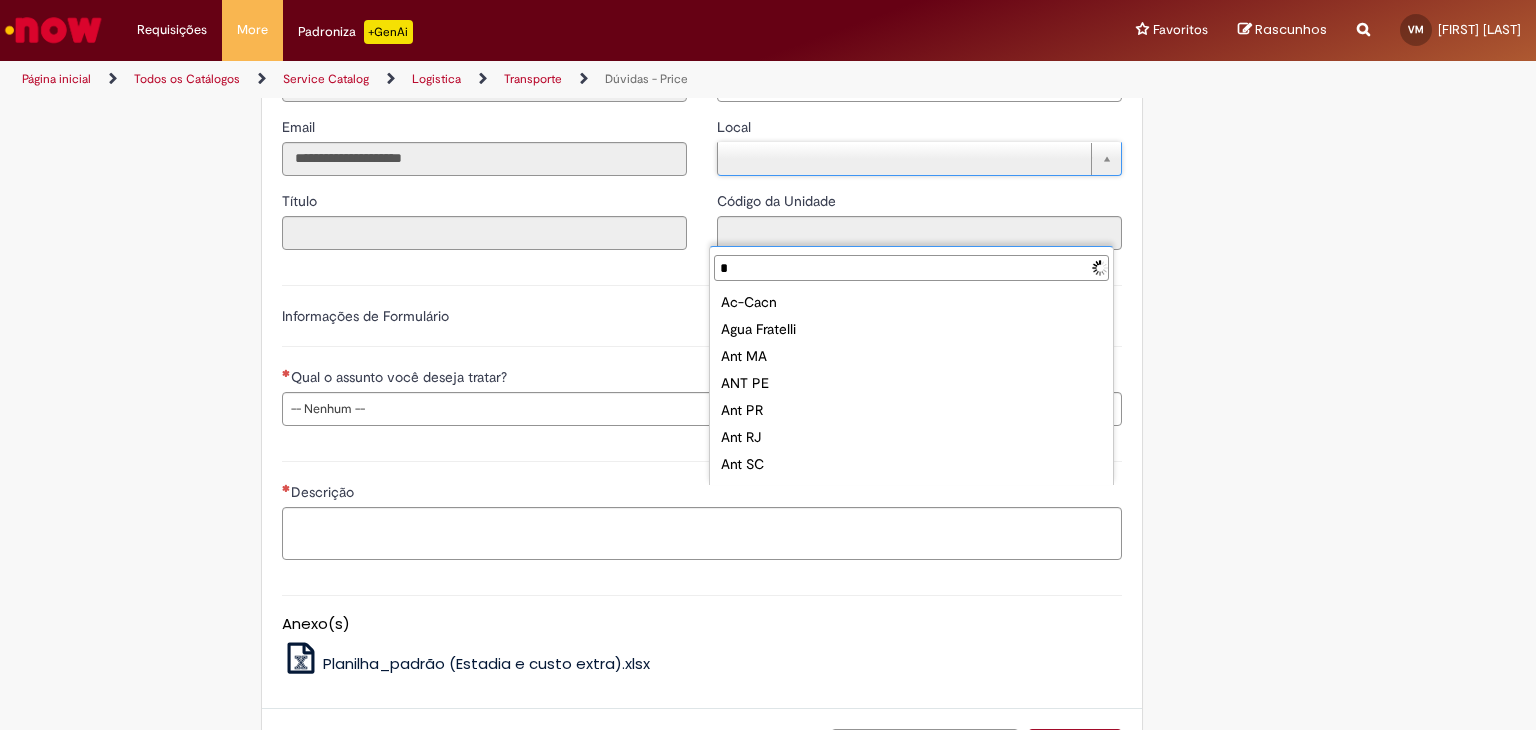 type on "**" 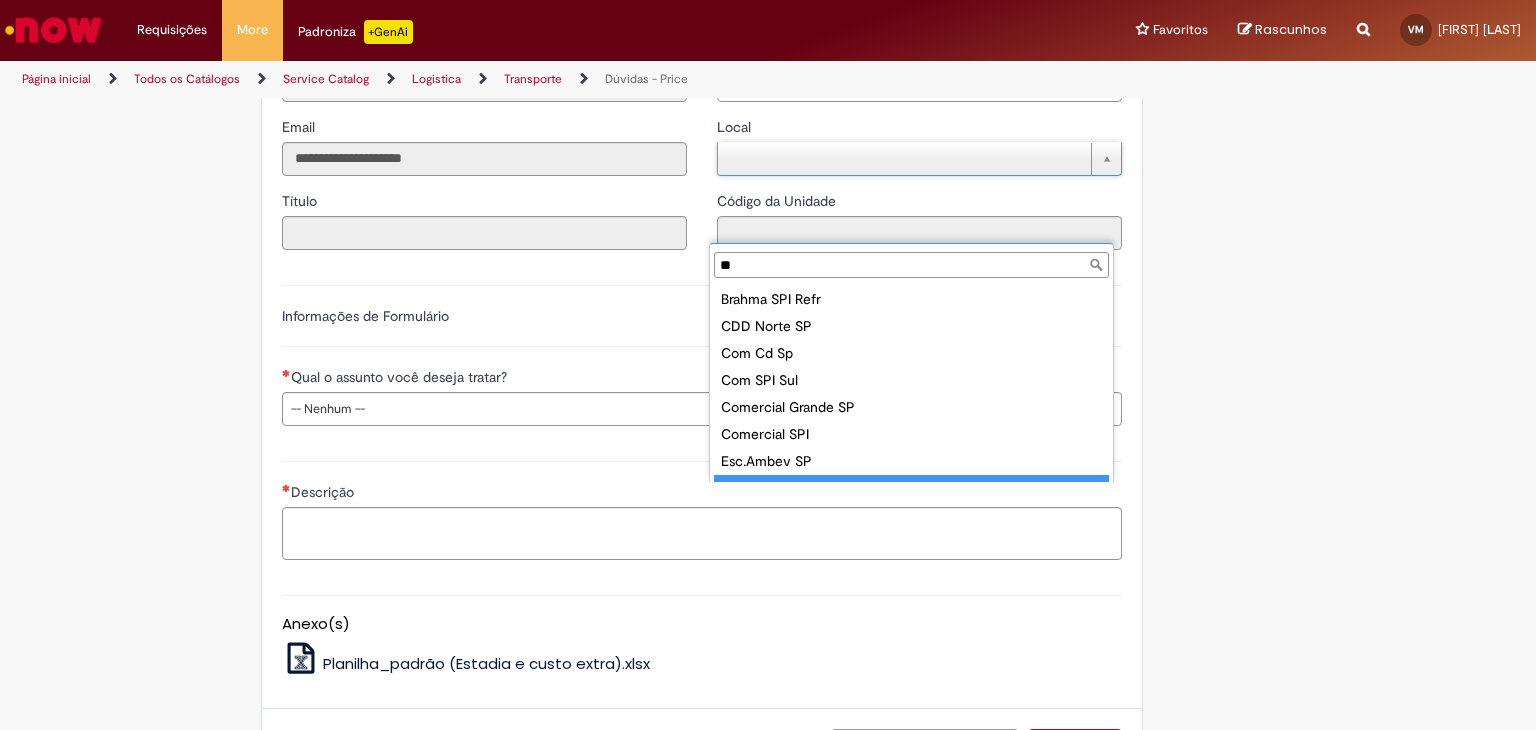 scroll, scrollTop: 16, scrollLeft: 0, axis: vertical 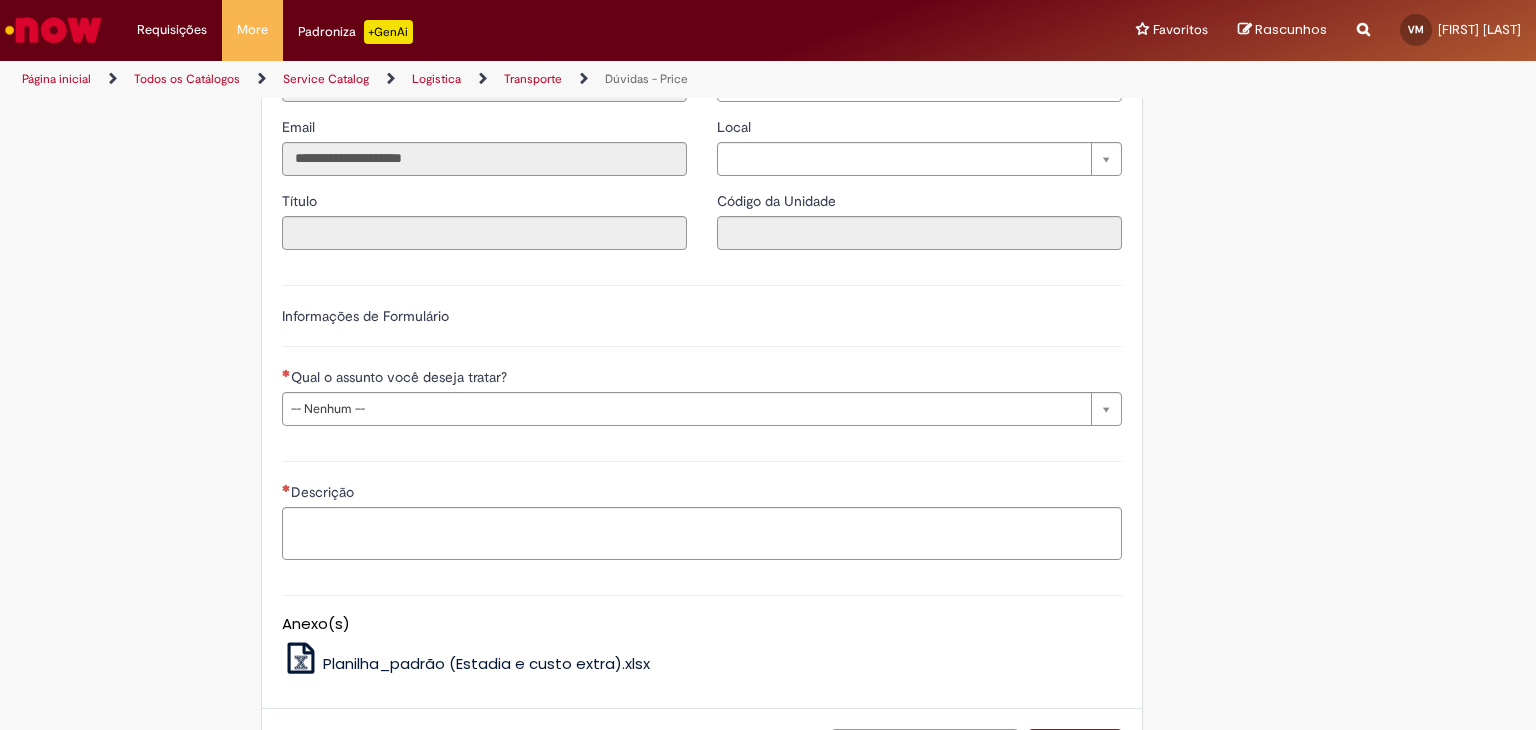 click on "Código da Unidade" at bounding box center [919, 203] 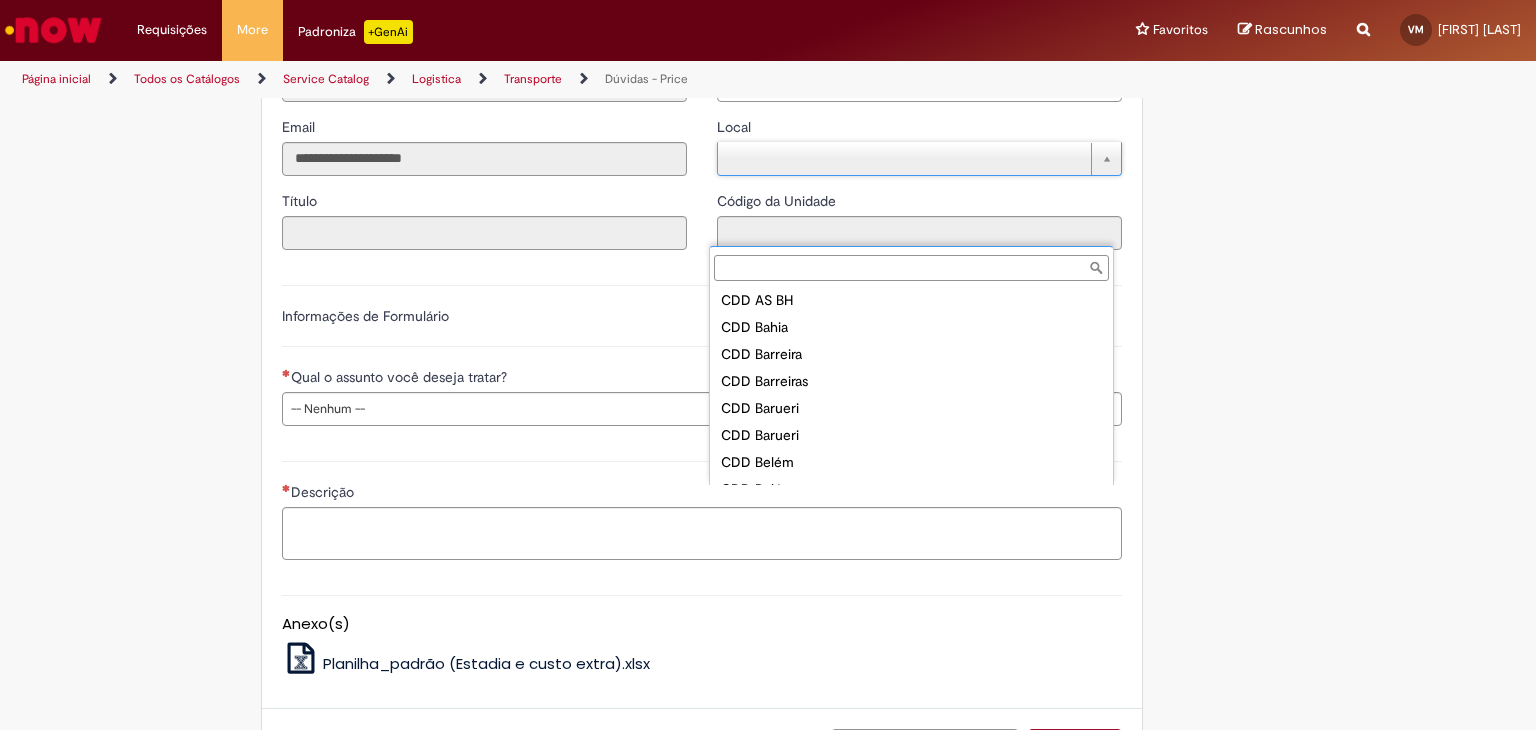 scroll, scrollTop: 2528, scrollLeft: 0, axis: vertical 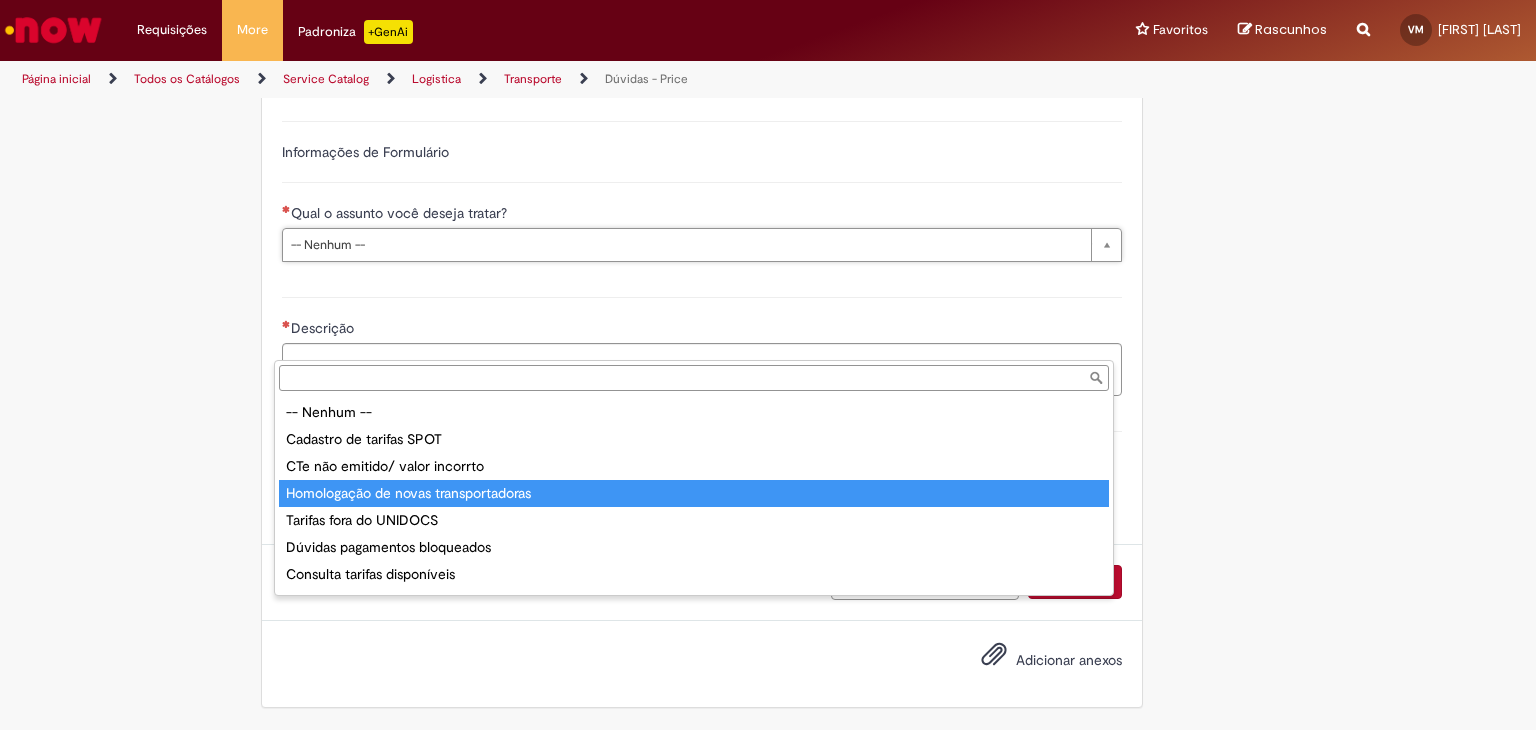 type on "**********" 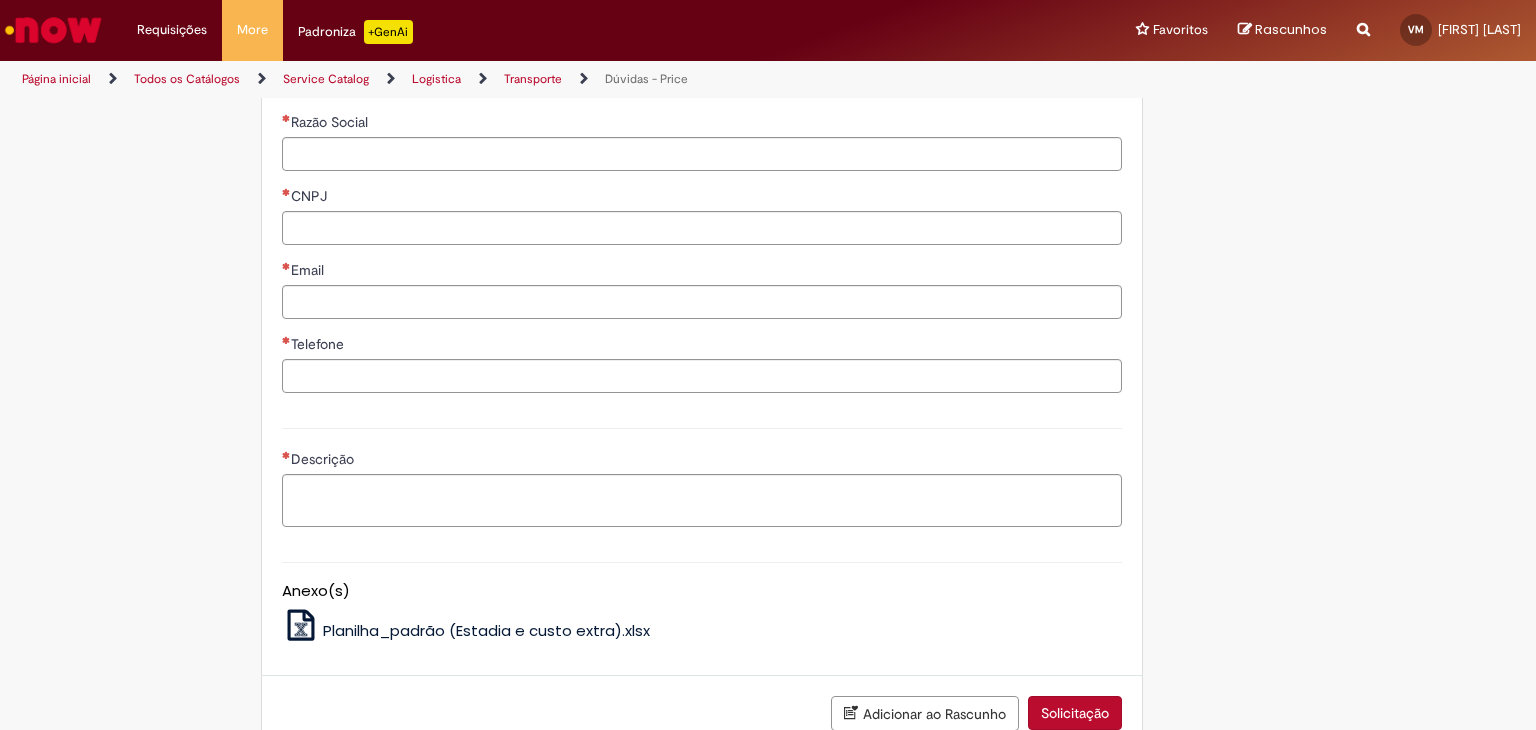 scroll, scrollTop: 1200, scrollLeft: 0, axis: vertical 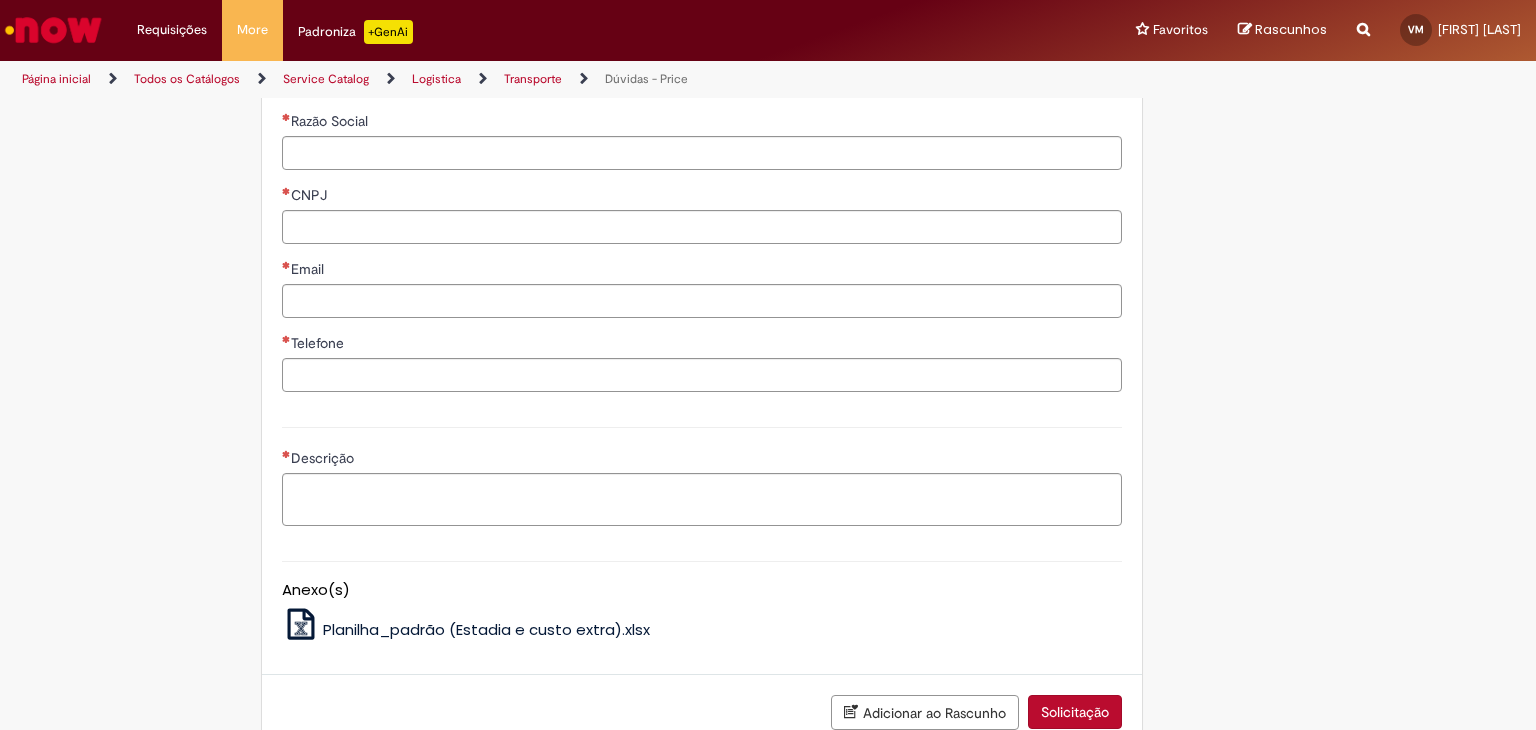 click on "Qual o CNPJ da transportadora?" at bounding box center [702, 79] 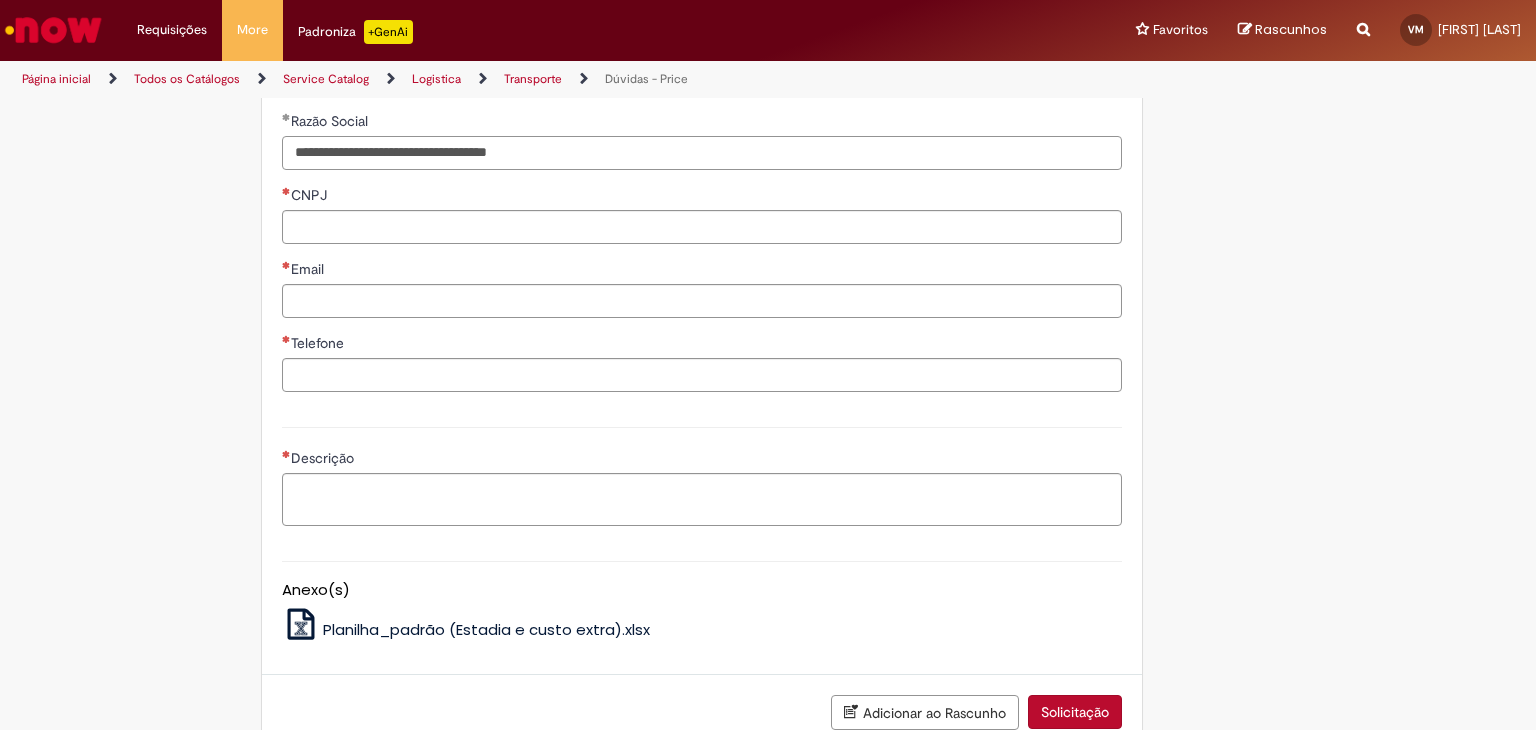 type on "**********" 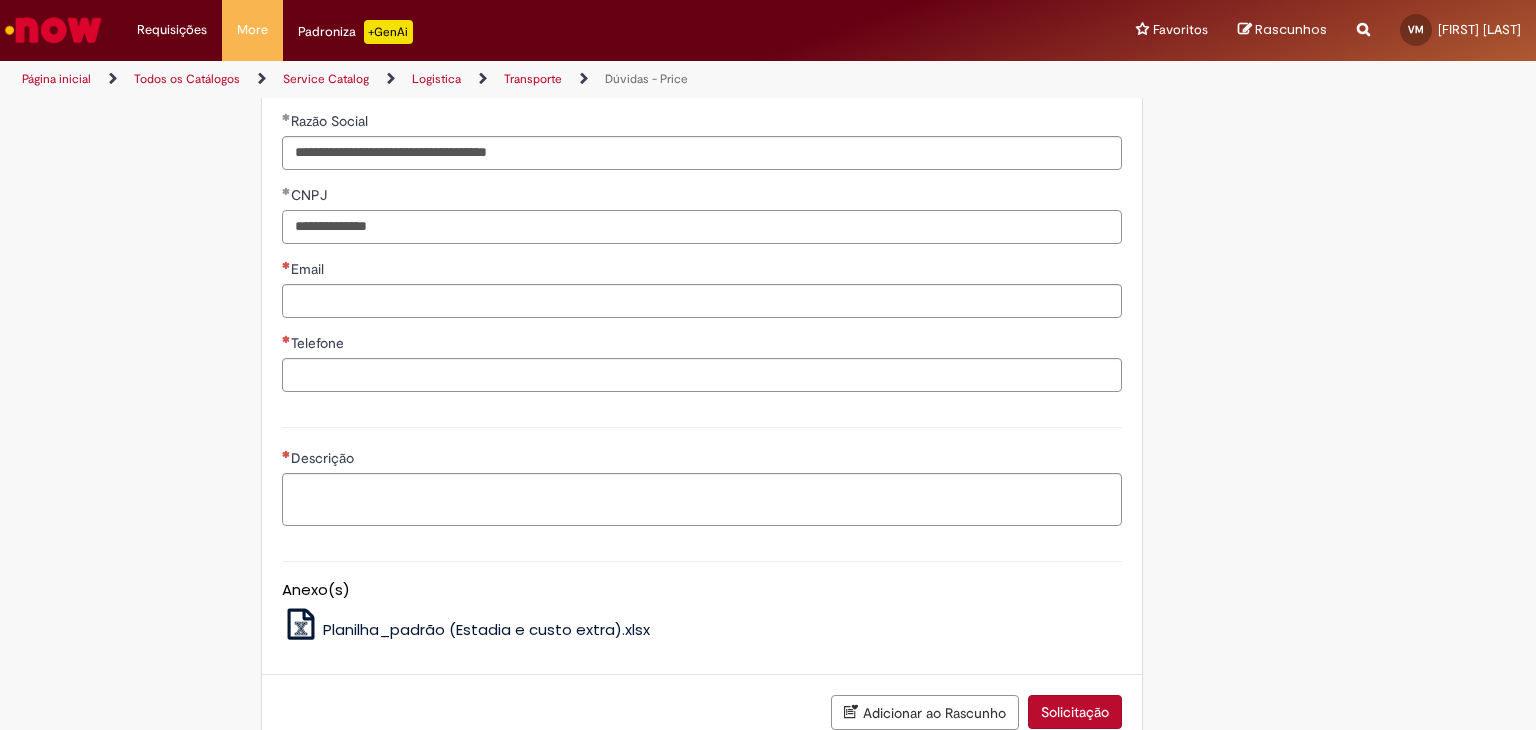 type on "**********" 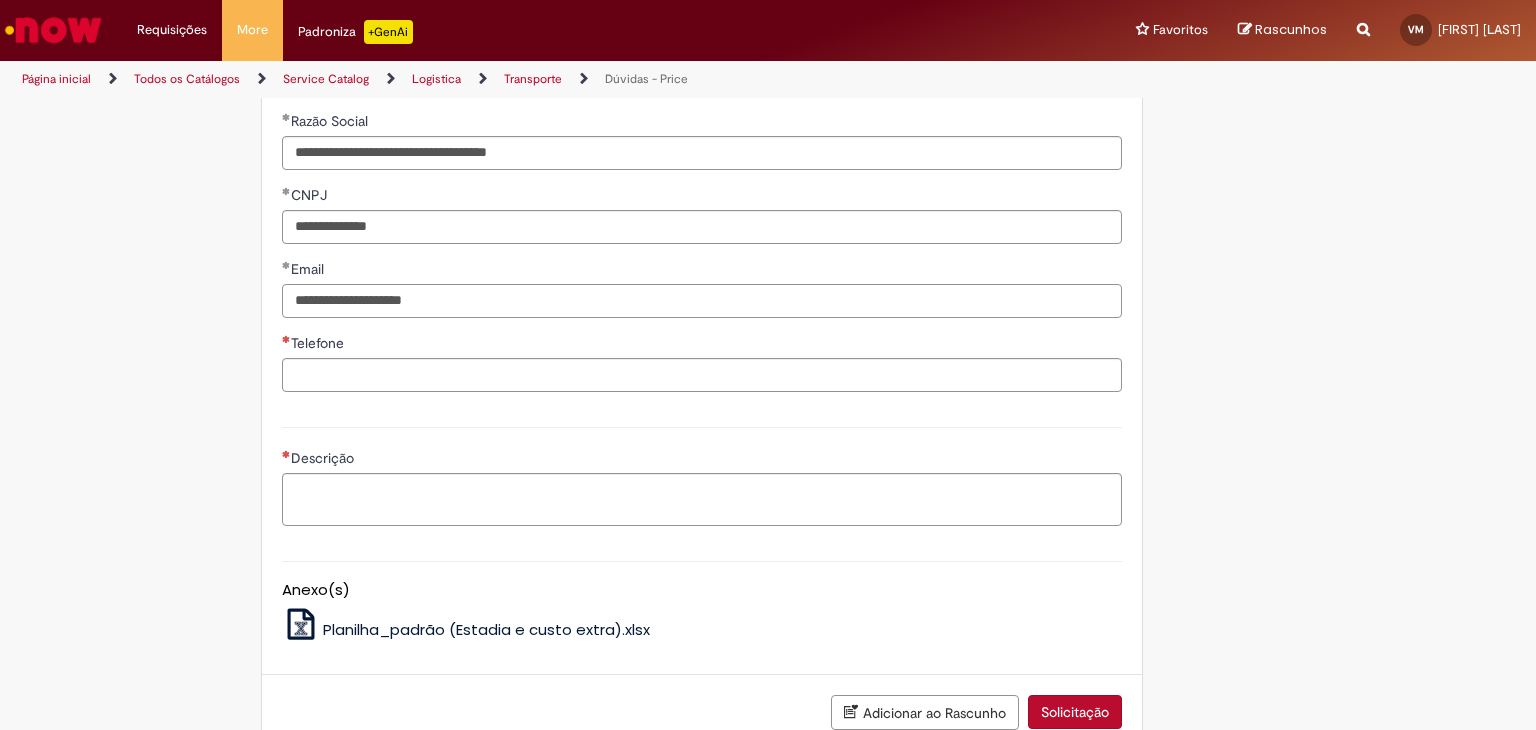 type on "**********" 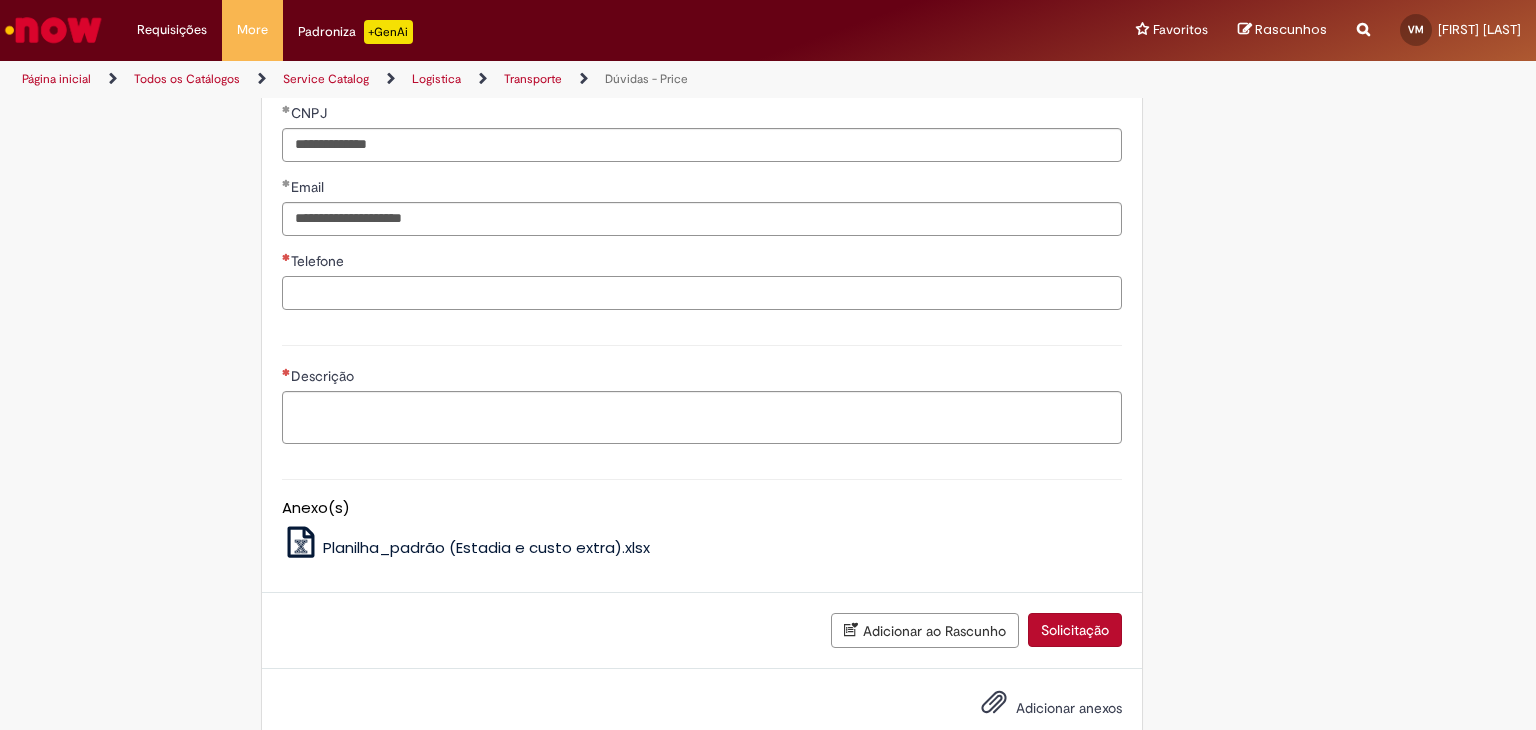 scroll, scrollTop: 1400, scrollLeft: 0, axis: vertical 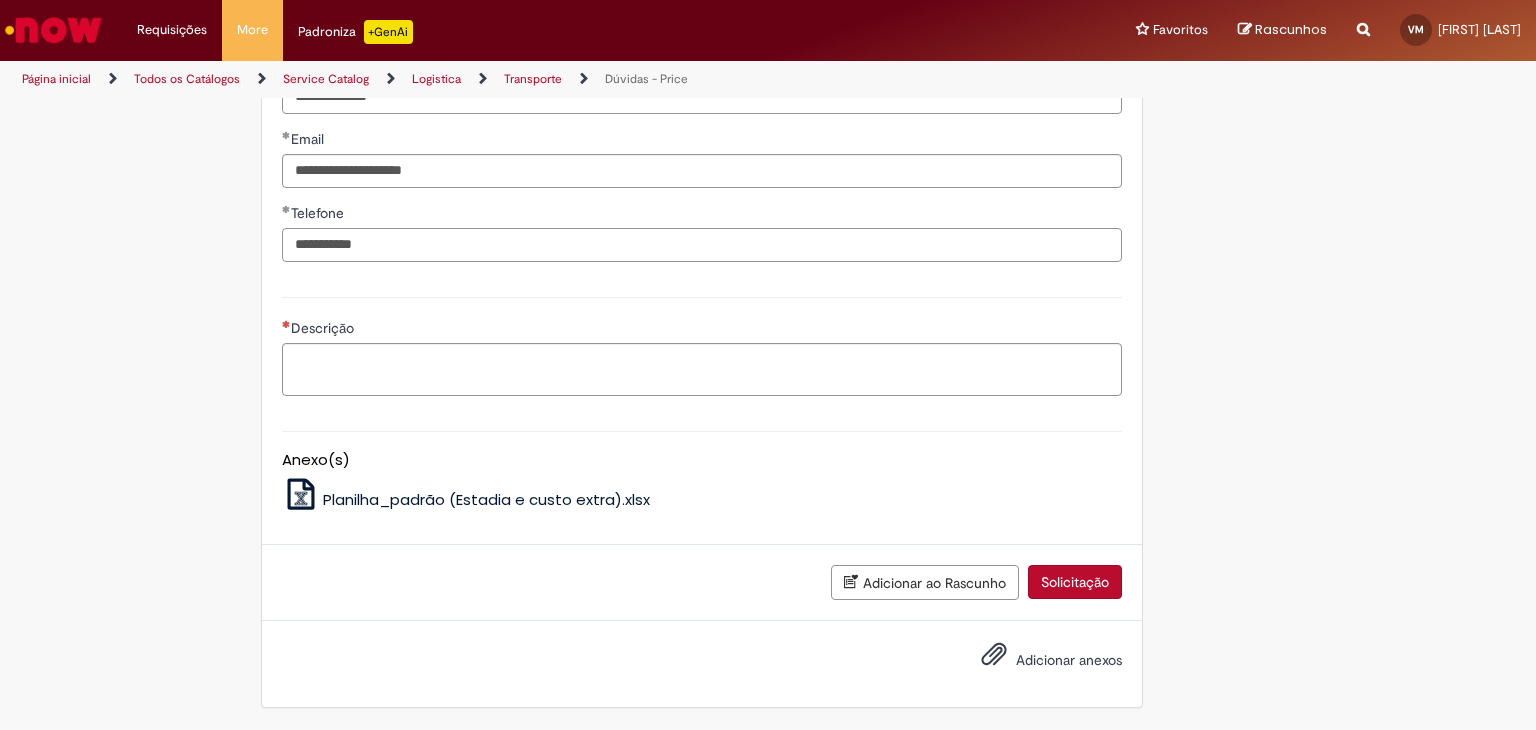 type on "**********" 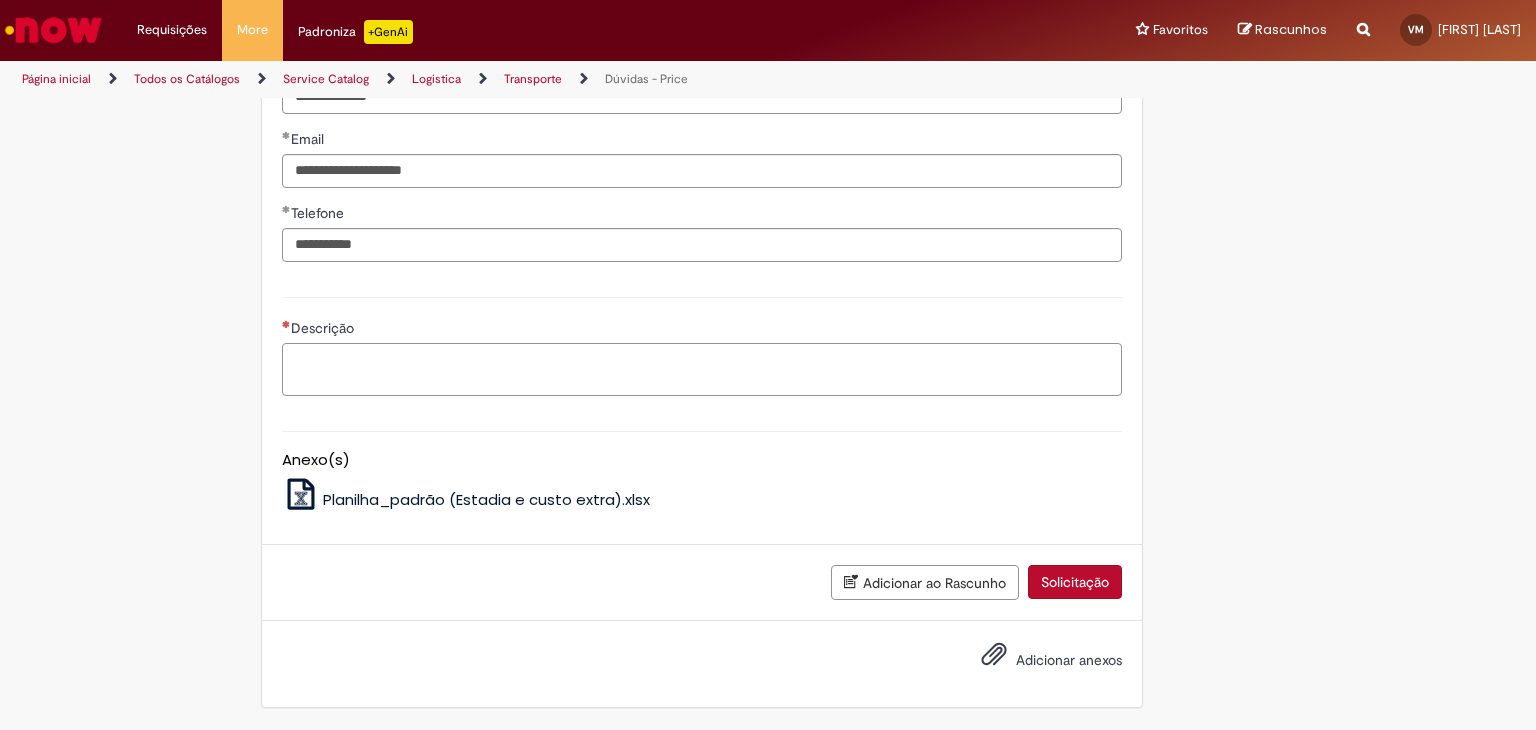 scroll, scrollTop: 1600, scrollLeft: 0, axis: vertical 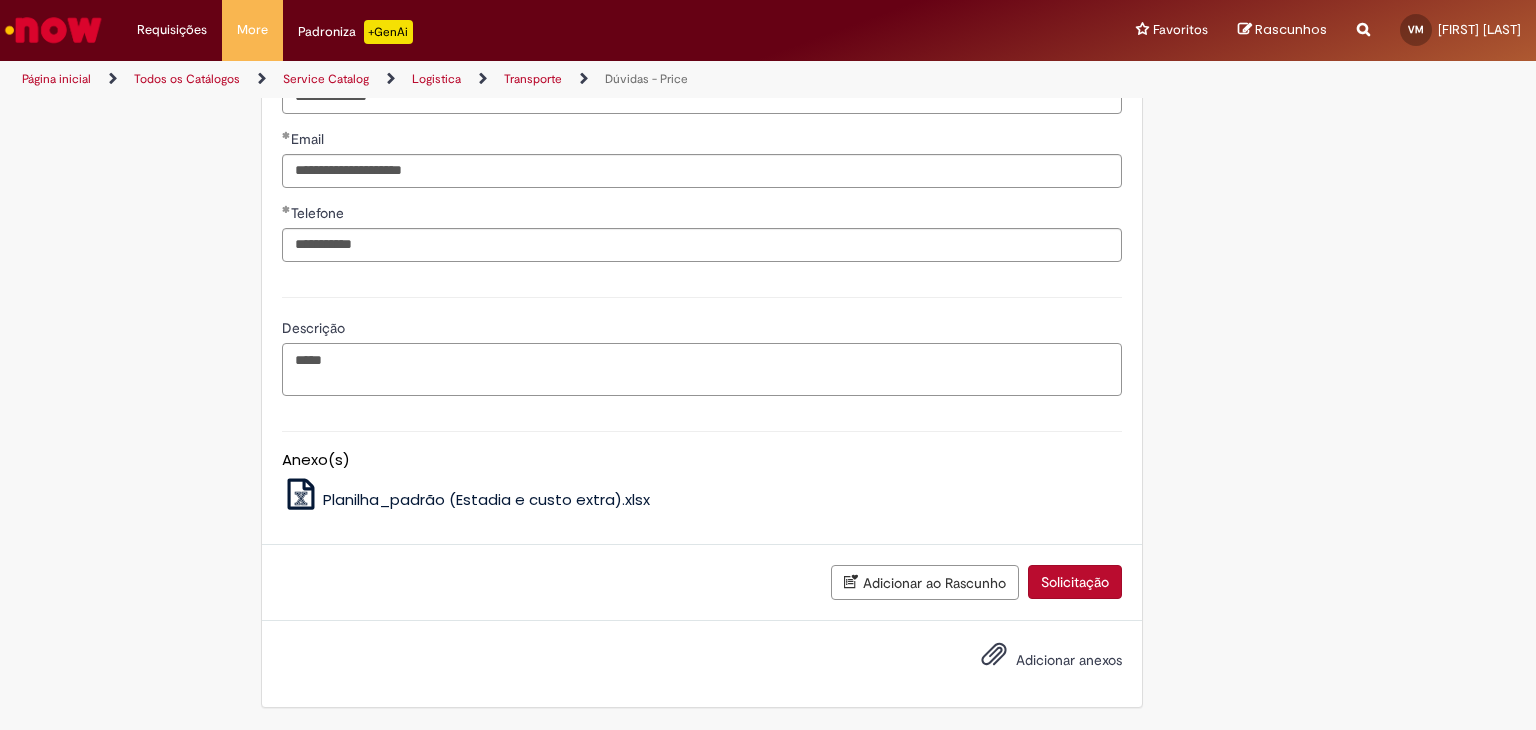 click on "*****" at bounding box center (702, 370) 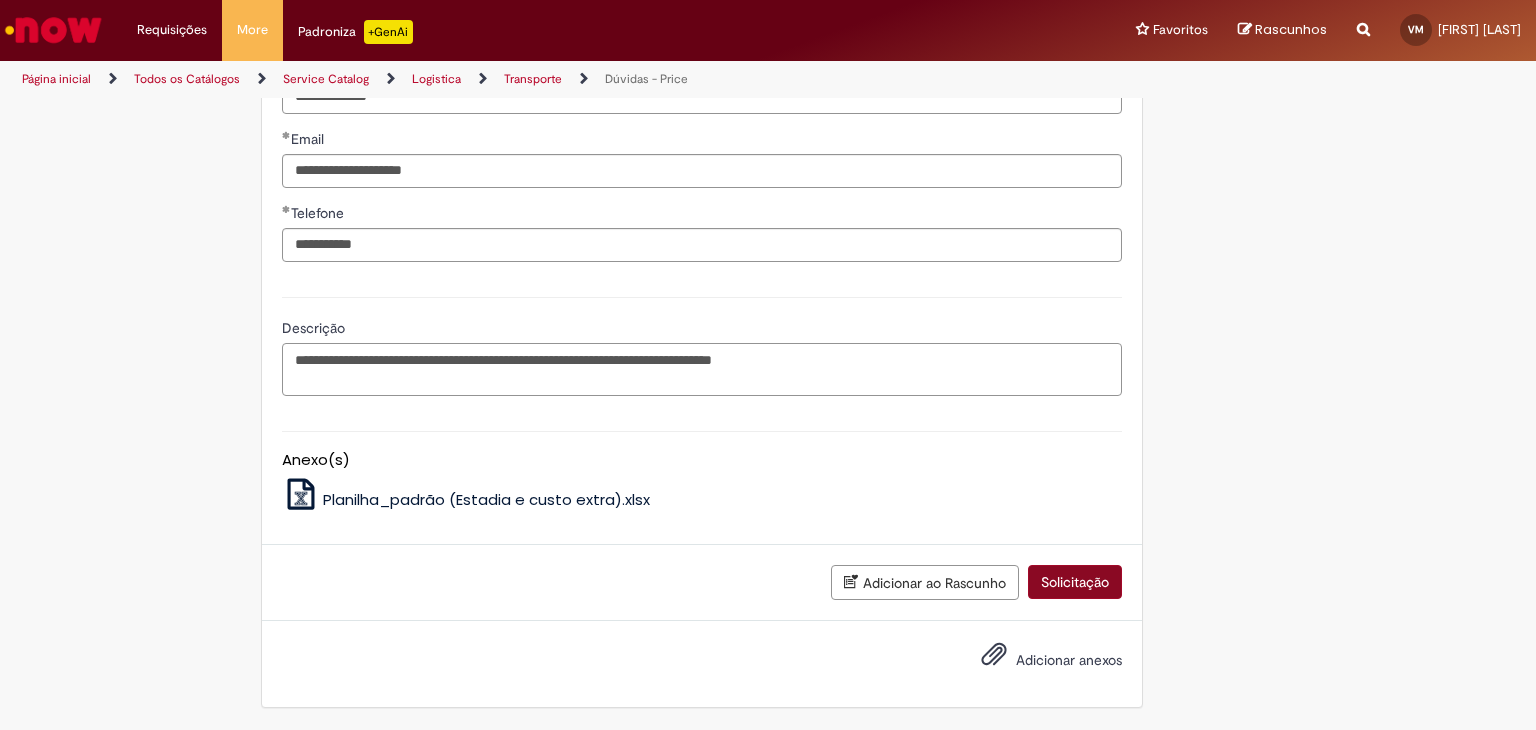 type on "**********" 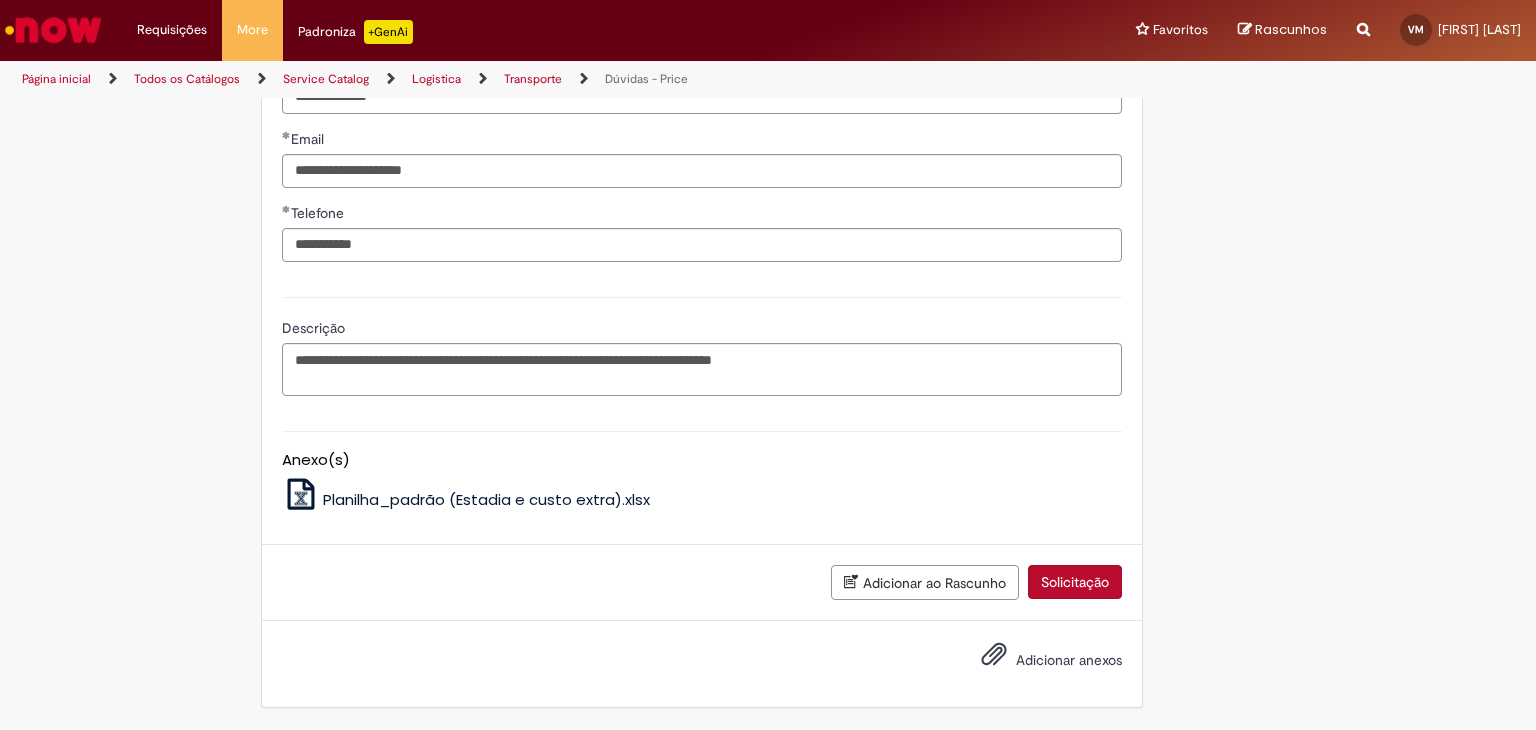 click on "Solicitação" at bounding box center [1075, 582] 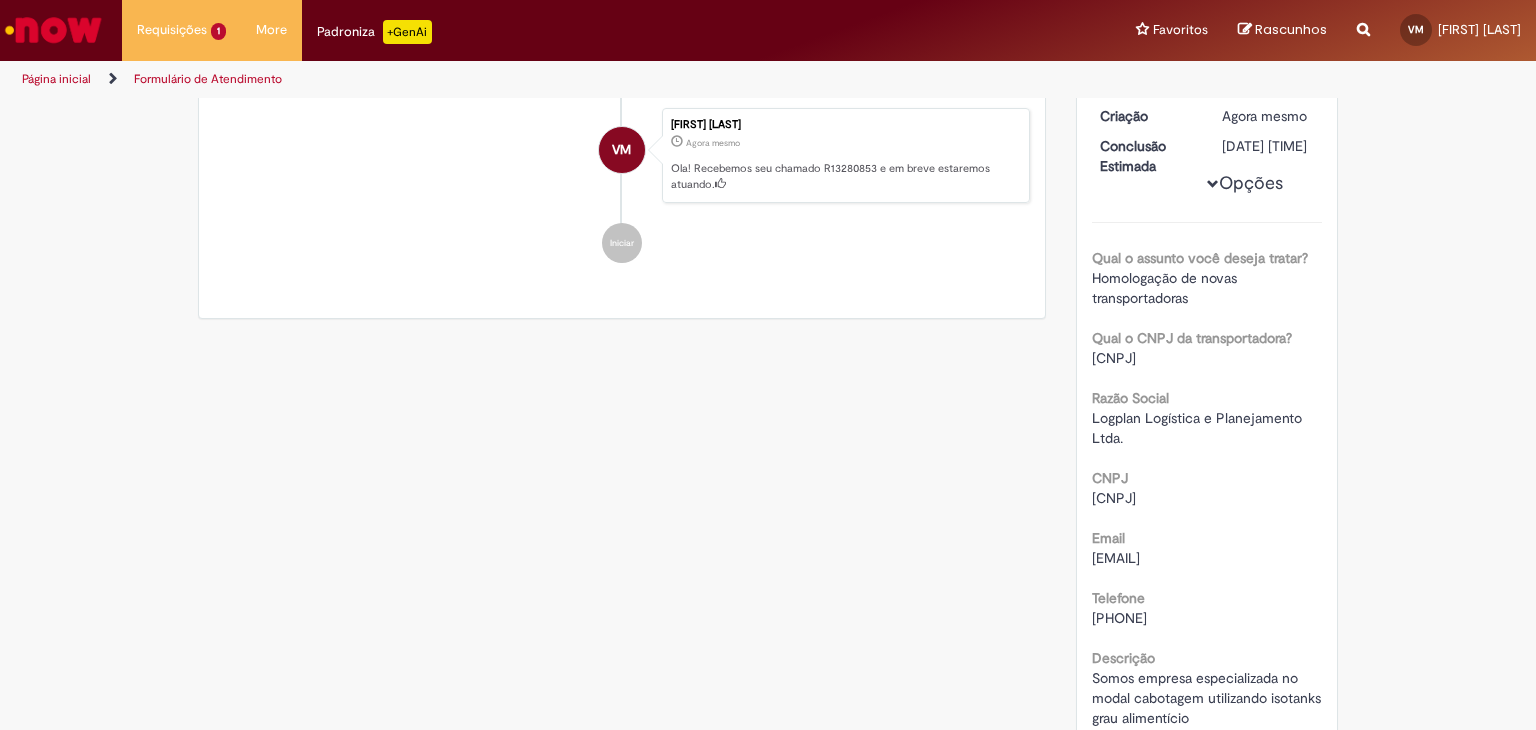 scroll, scrollTop: 0, scrollLeft: 0, axis: both 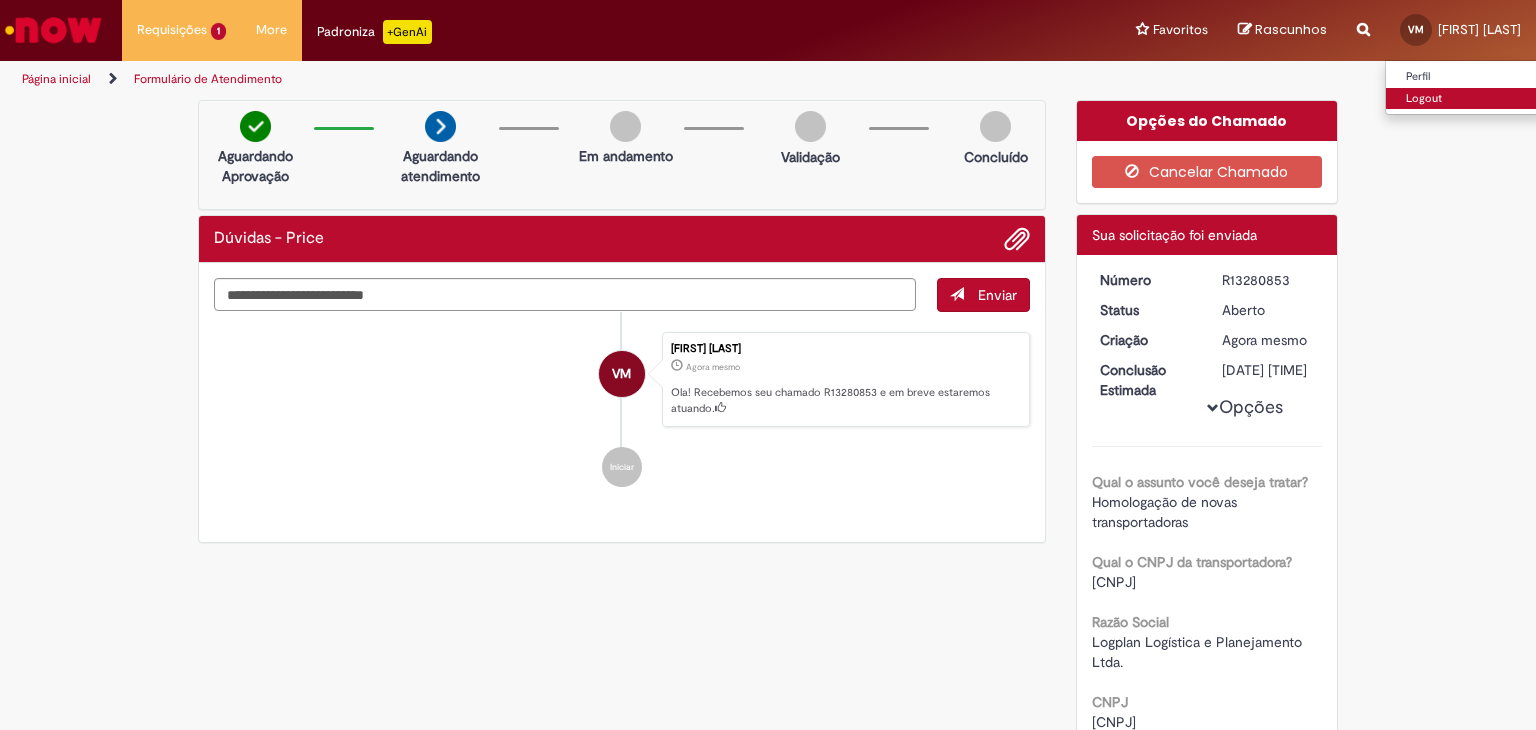 click on "Logout" at bounding box center [1465, 99] 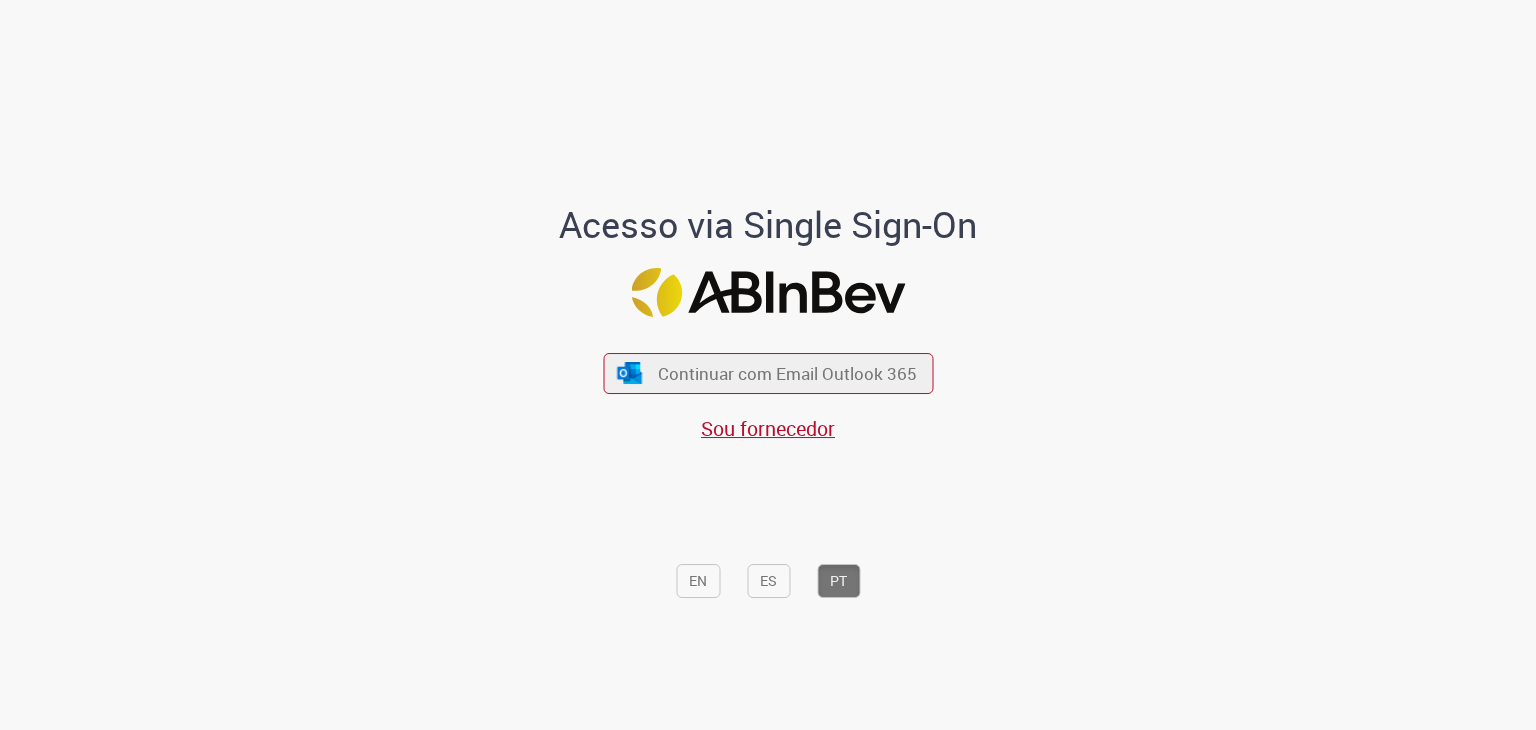 scroll, scrollTop: 0, scrollLeft: 0, axis: both 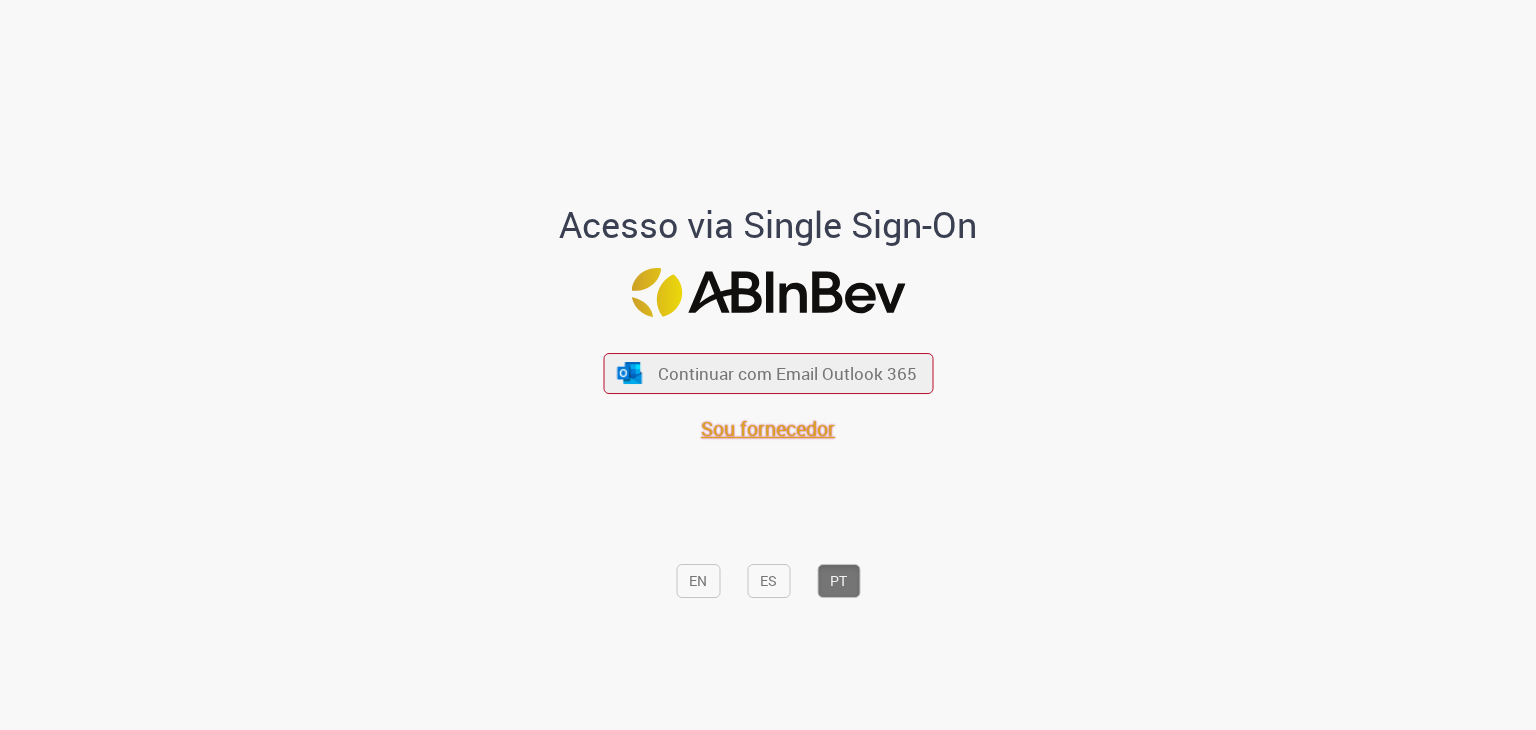 click on "Sou fornecedor" at bounding box center [768, 428] 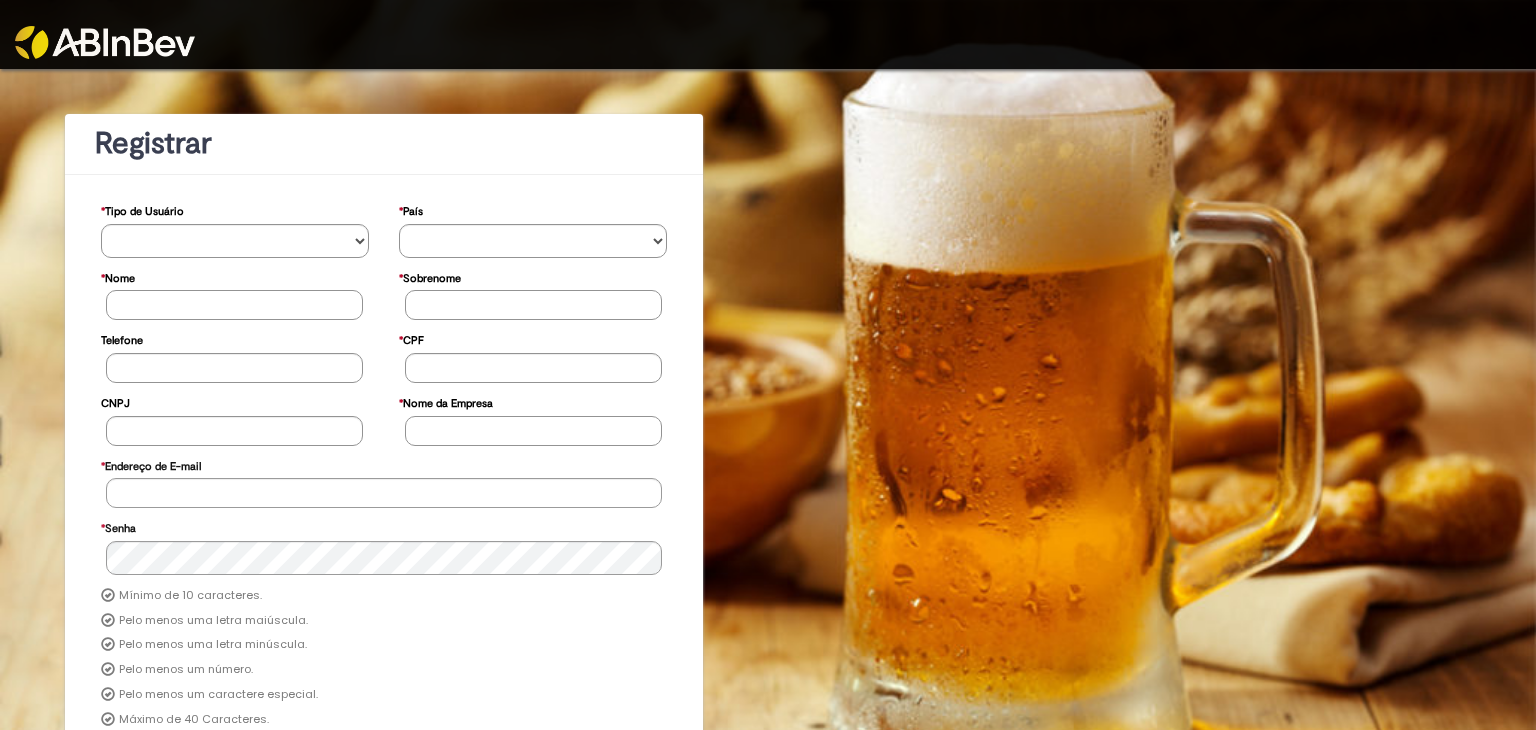 scroll, scrollTop: 0, scrollLeft: 0, axis: both 